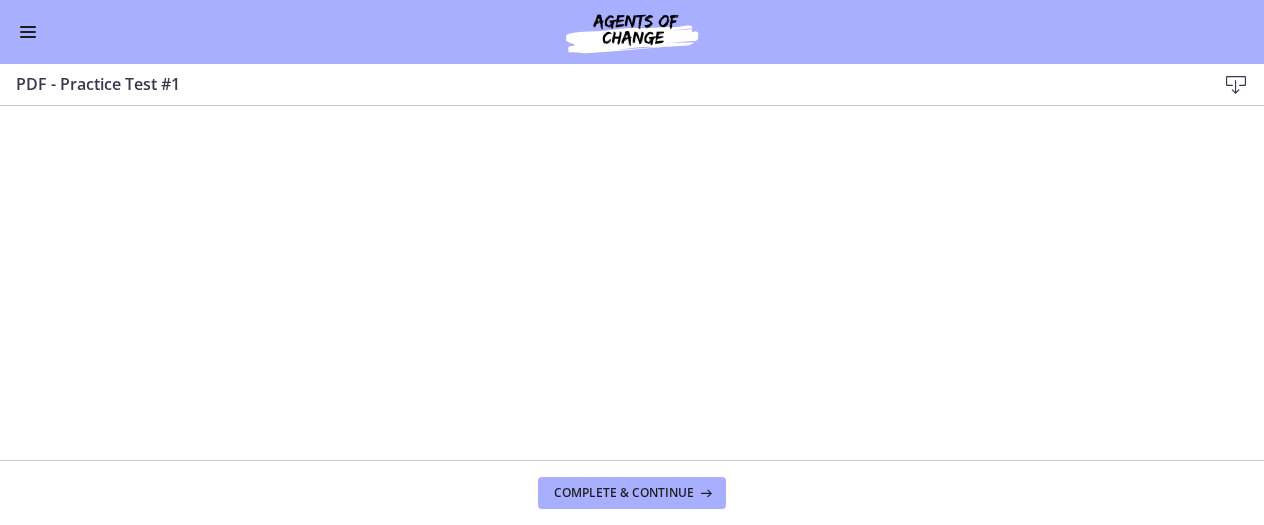 scroll, scrollTop: 0, scrollLeft: 0, axis: both 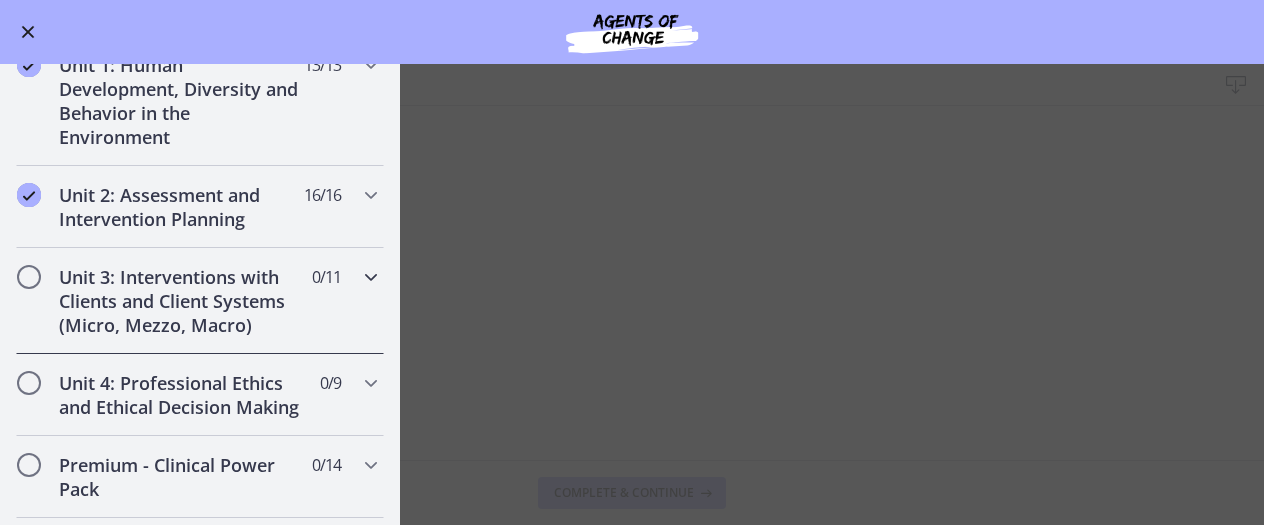 click on "Unit 3: Interventions with Clients and Client Systems (Micro, Mezzo, Macro)" at bounding box center (181, 301) 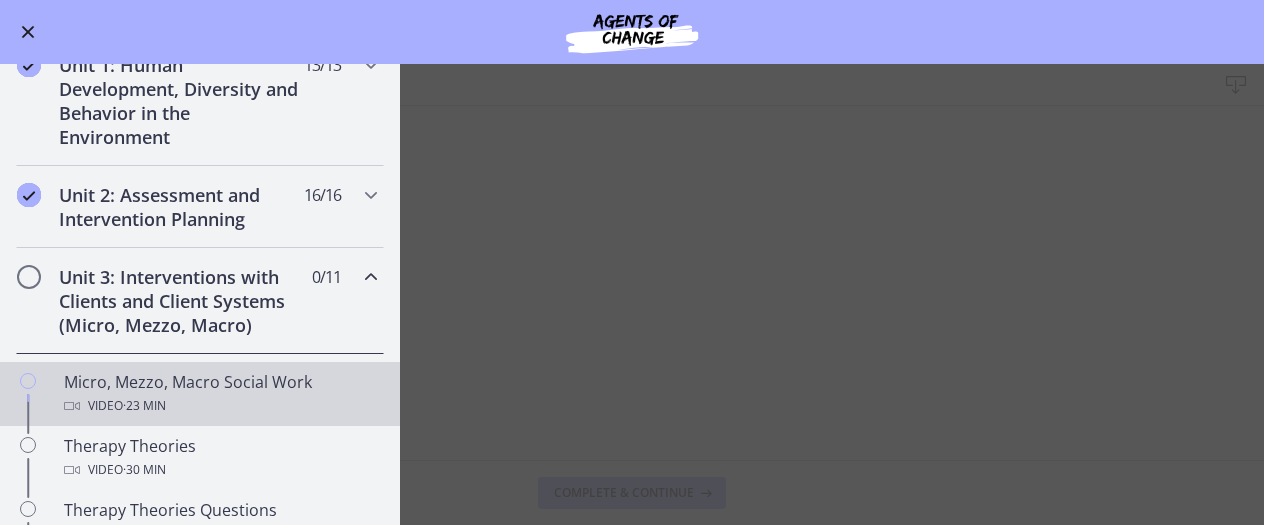 click on "Micro, Mezzo, Macro Social Work
Video
·  23 min" at bounding box center (200, 394) 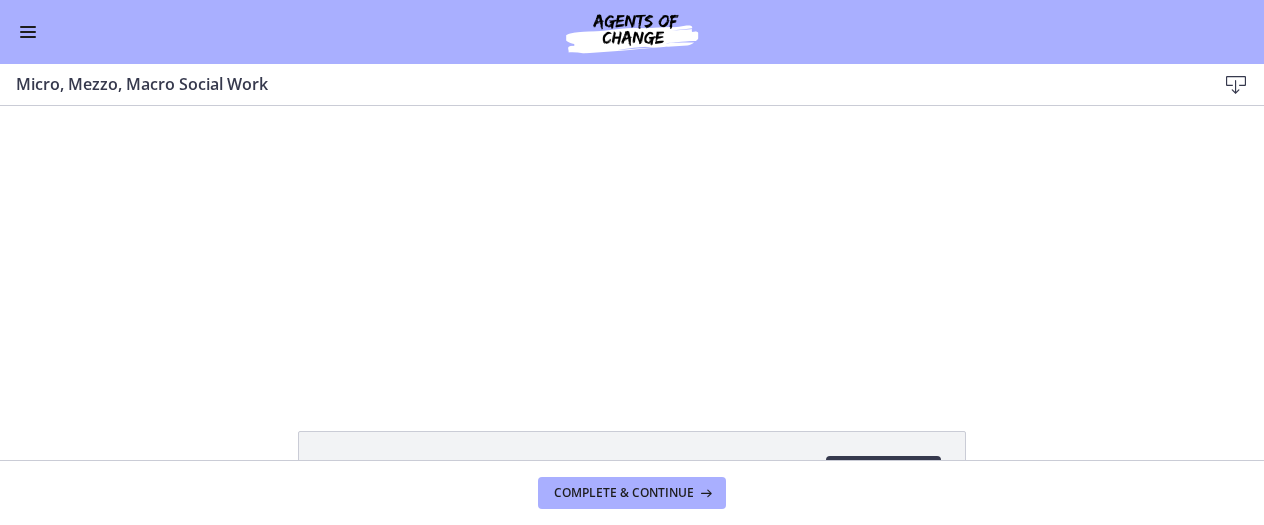 scroll, scrollTop: 0, scrollLeft: 0, axis: both 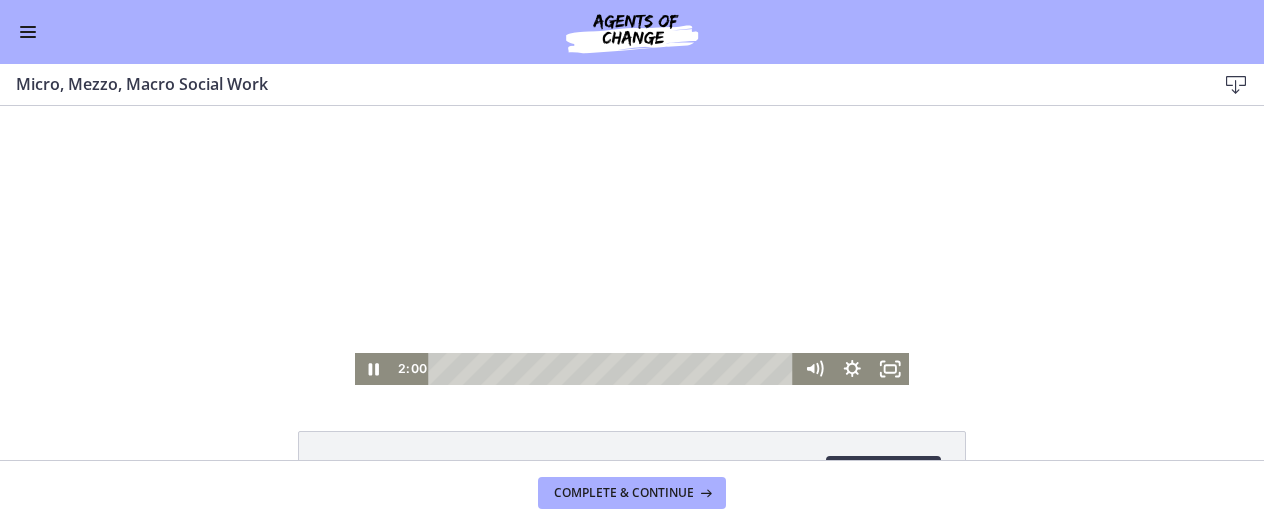 click at bounding box center (632, 245) 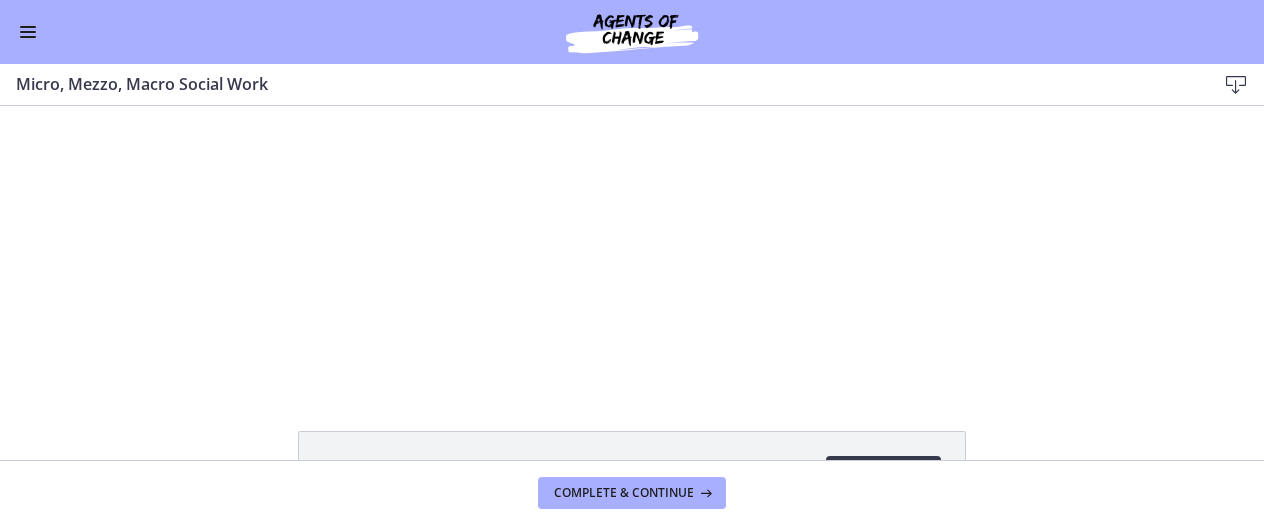 click at bounding box center [632, 245] 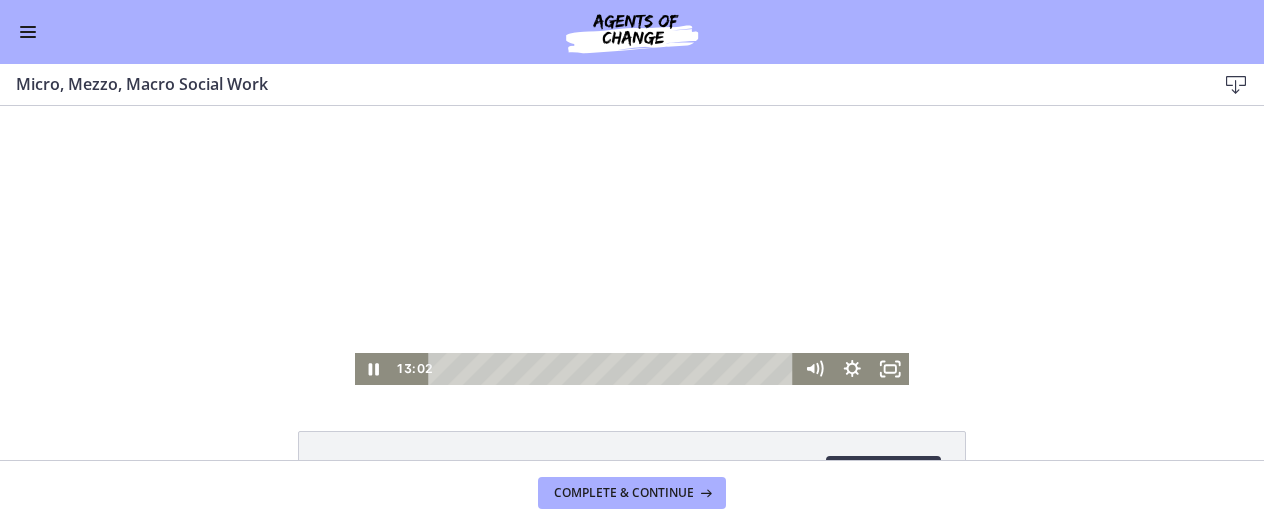 click at bounding box center (632, 245) 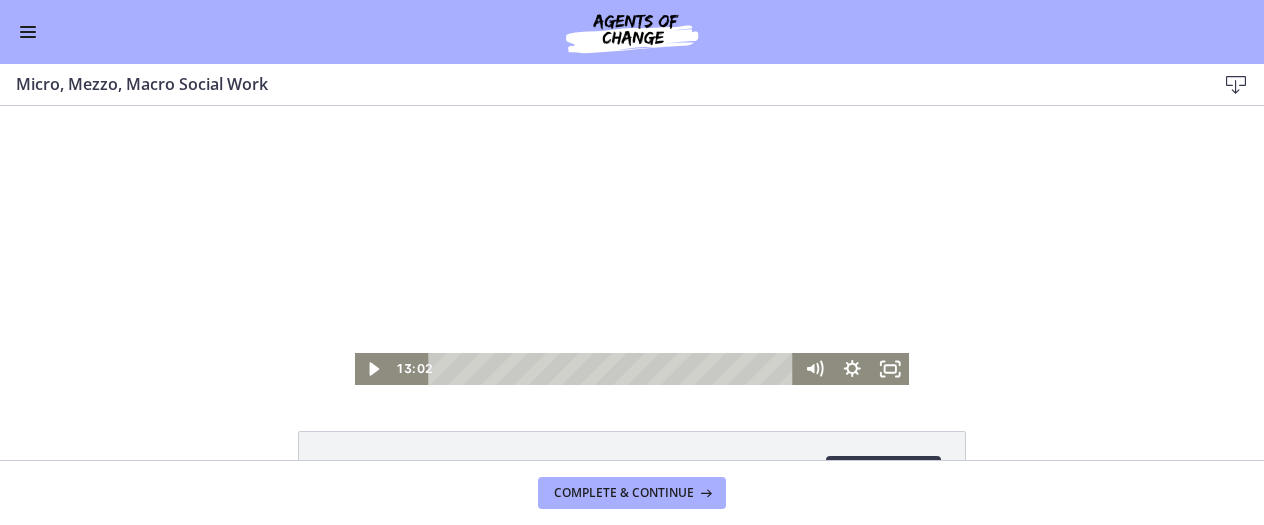 click at bounding box center (632, 245) 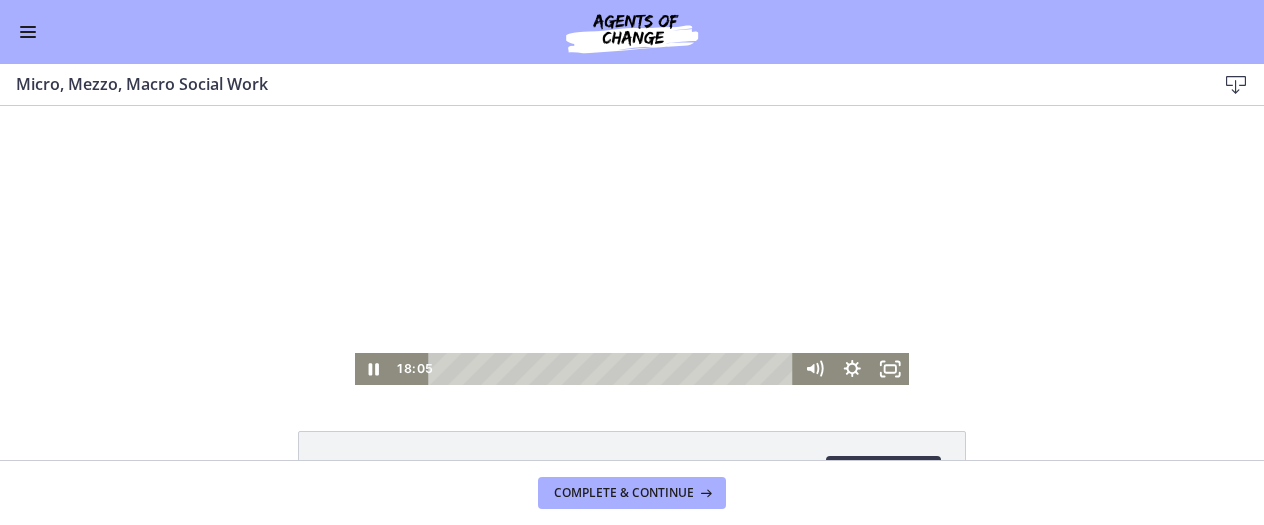 click at bounding box center [632, 245] 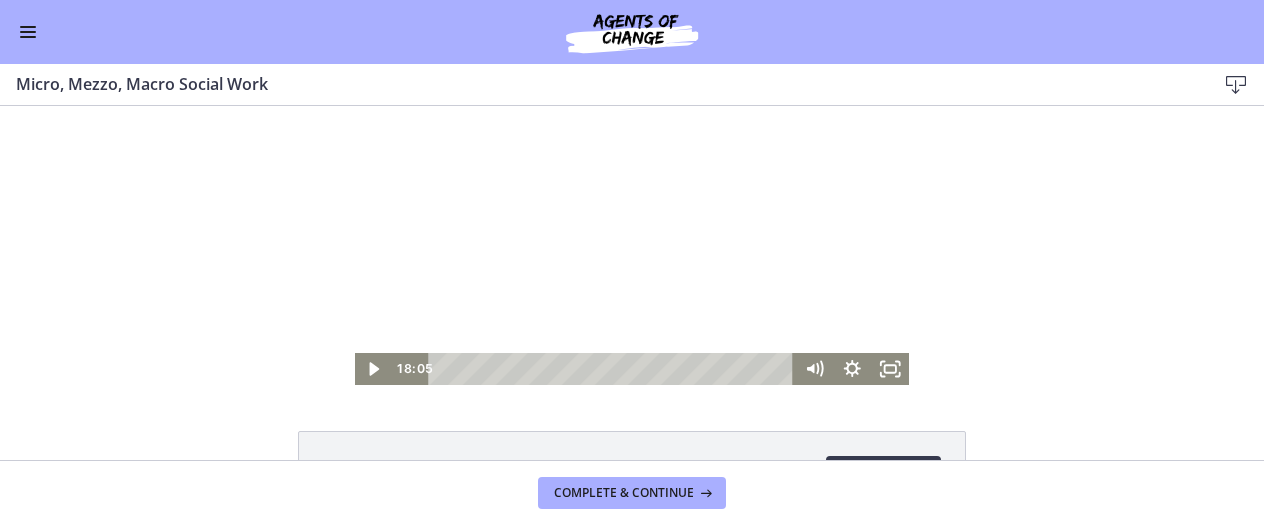 click at bounding box center [632, 245] 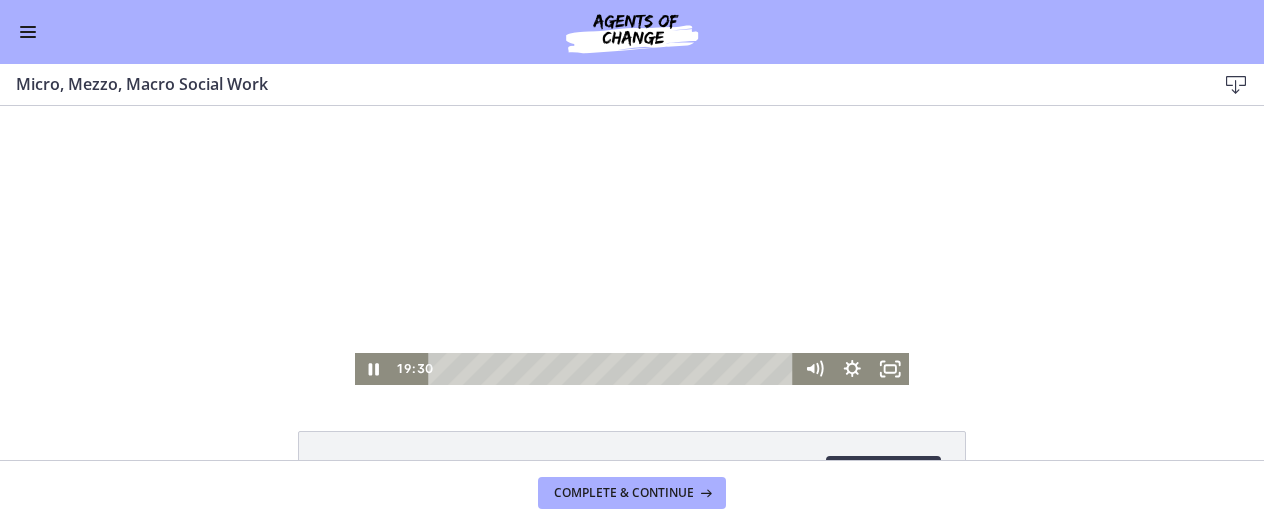 click at bounding box center [632, 245] 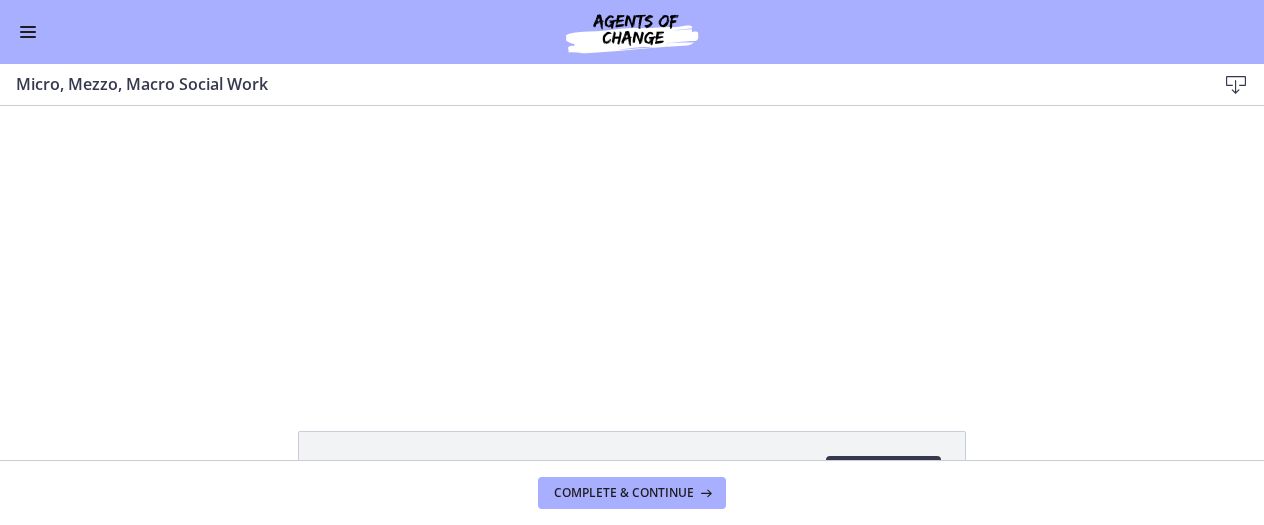 click at bounding box center [632, 245] 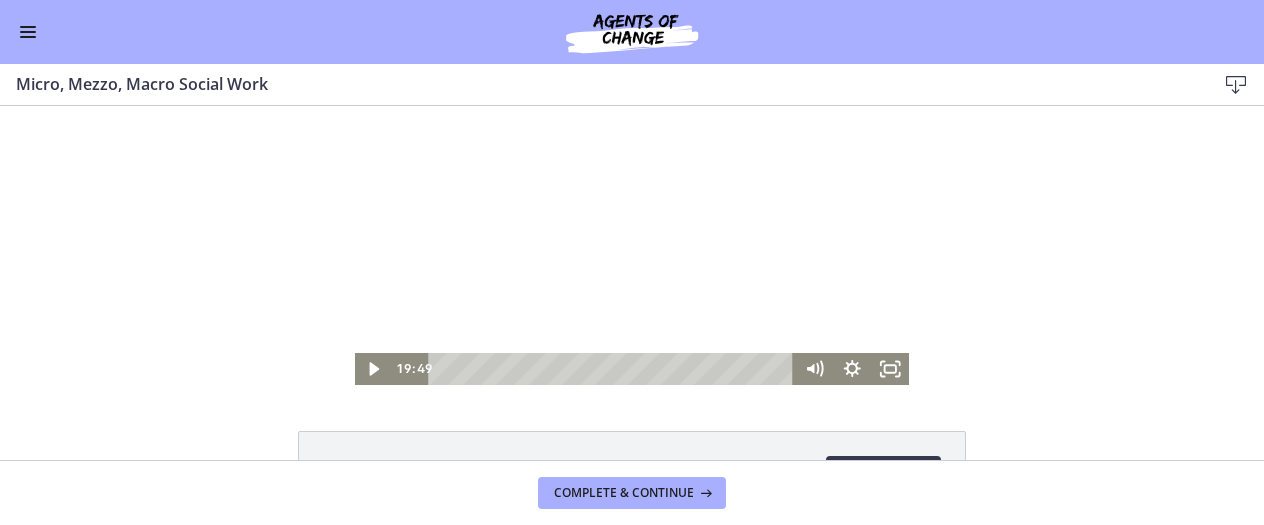 click at bounding box center [632, 245] 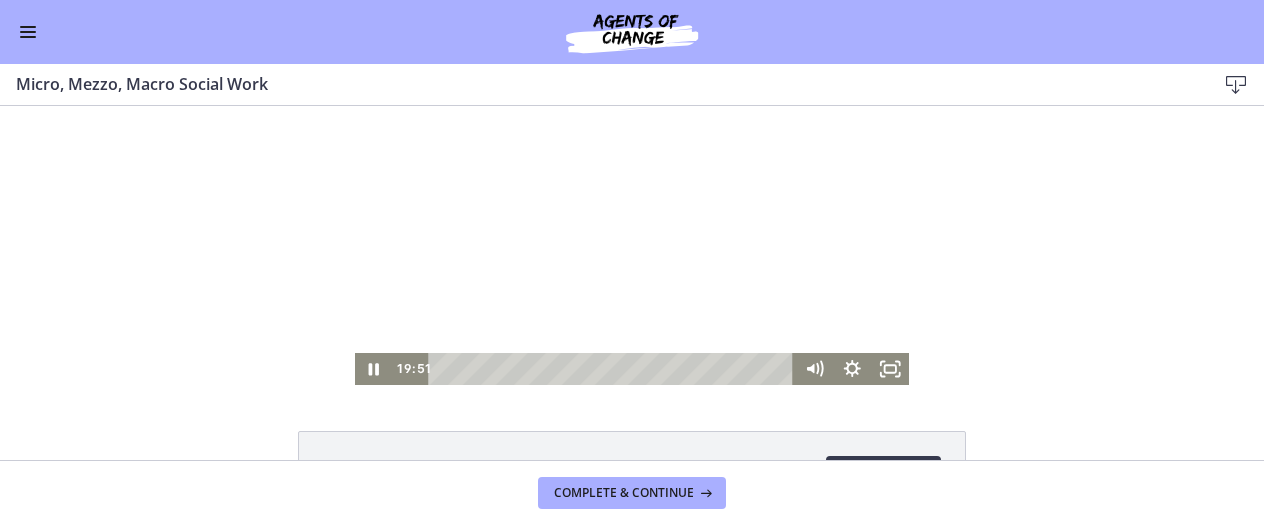 click at bounding box center (632, 245) 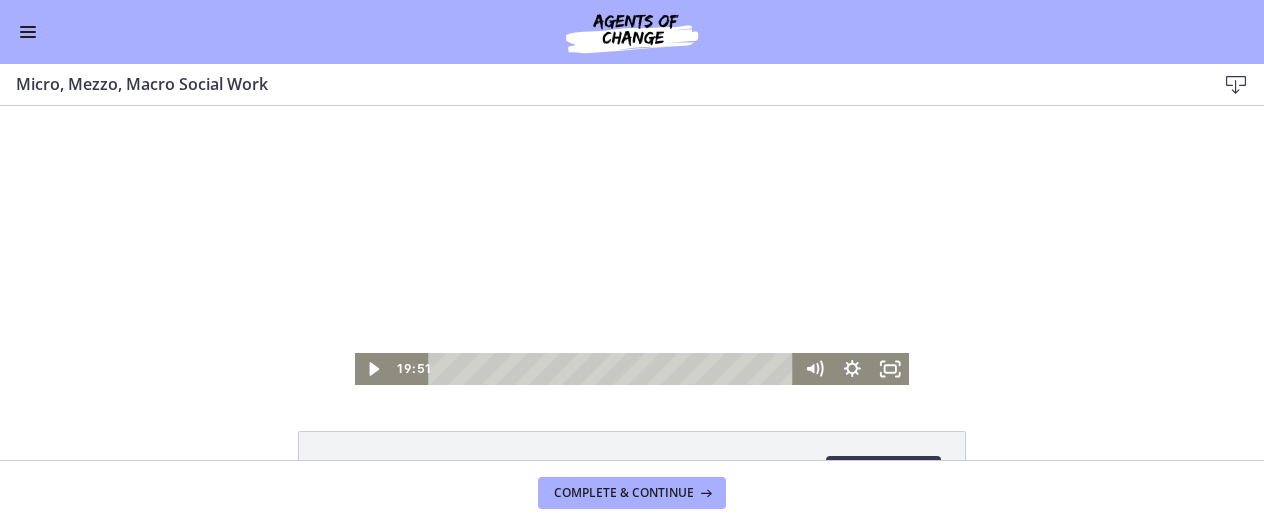 click at bounding box center (632, 245) 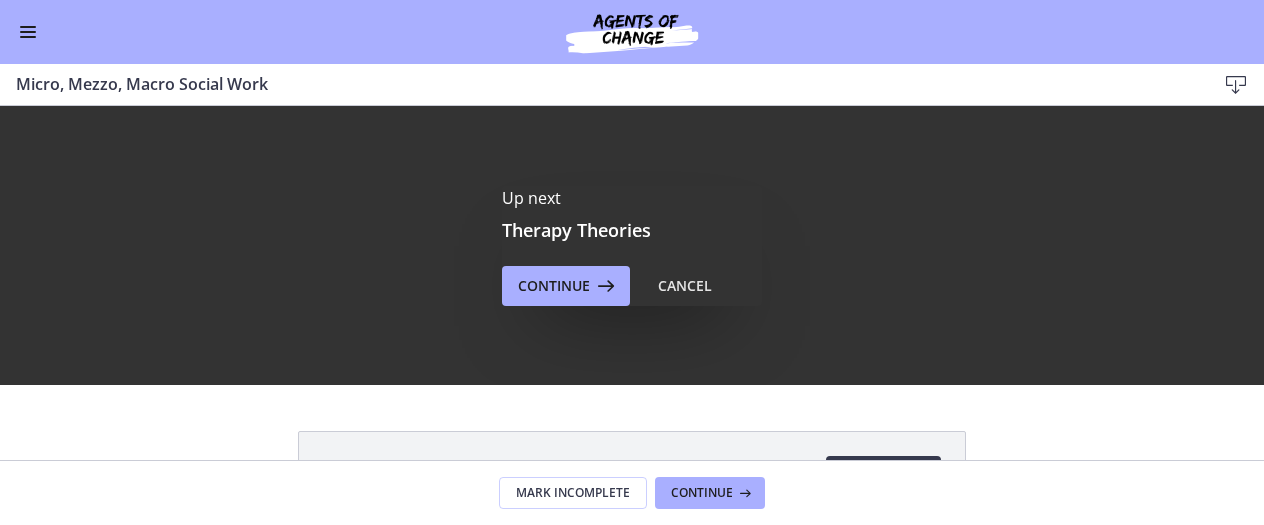 scroll, scrollTop: 0, scrollLeft: 0, axis: both 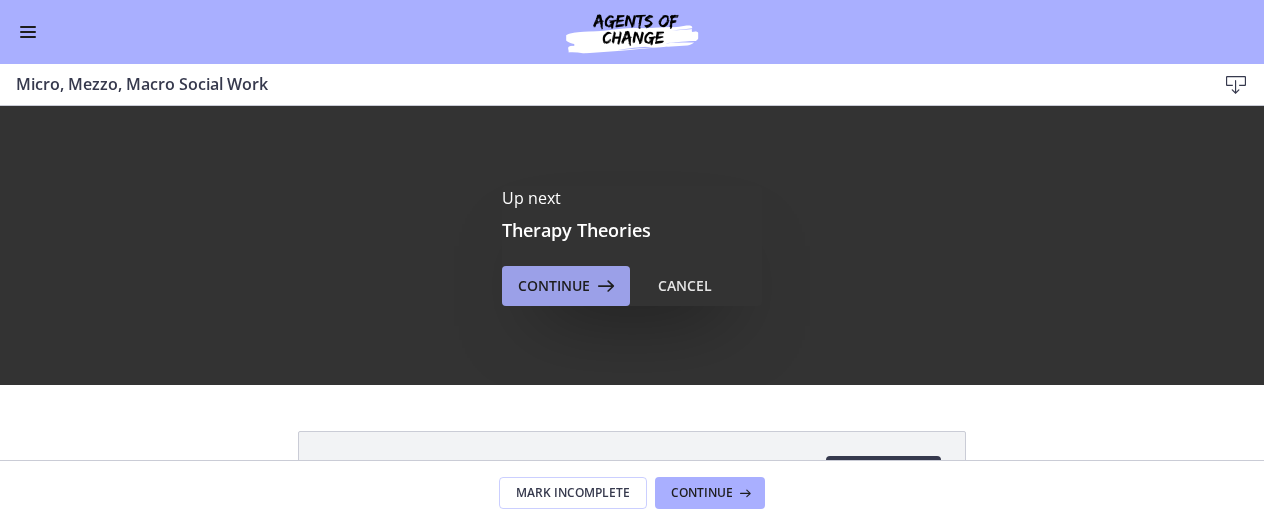 click on "Continue" at bounding box center (554, 286) 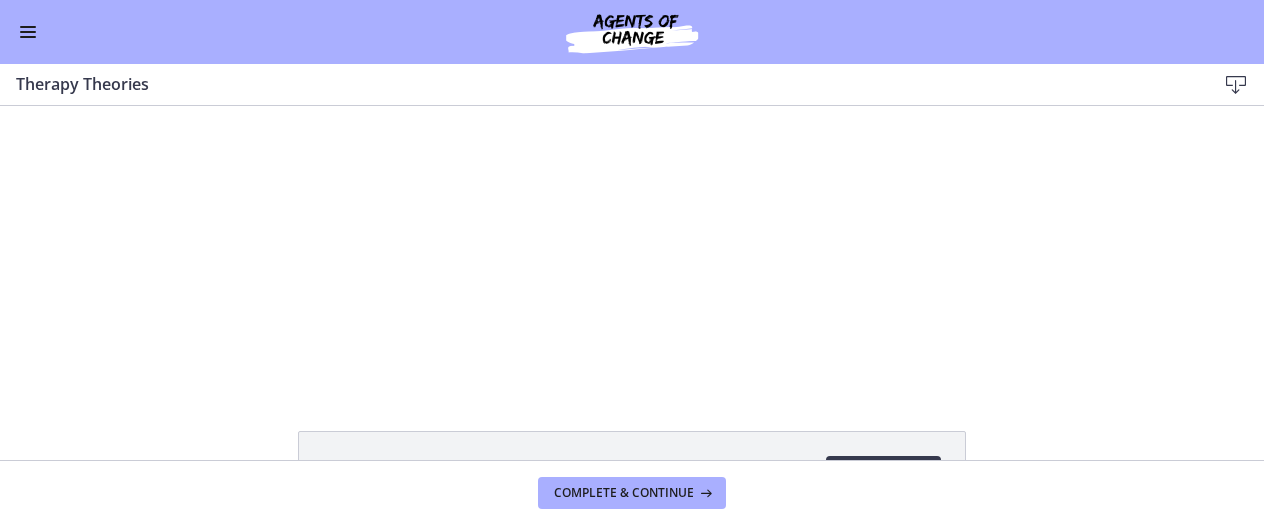 scroll, scrollTop: 0, scrollLeft: 0, axis: both 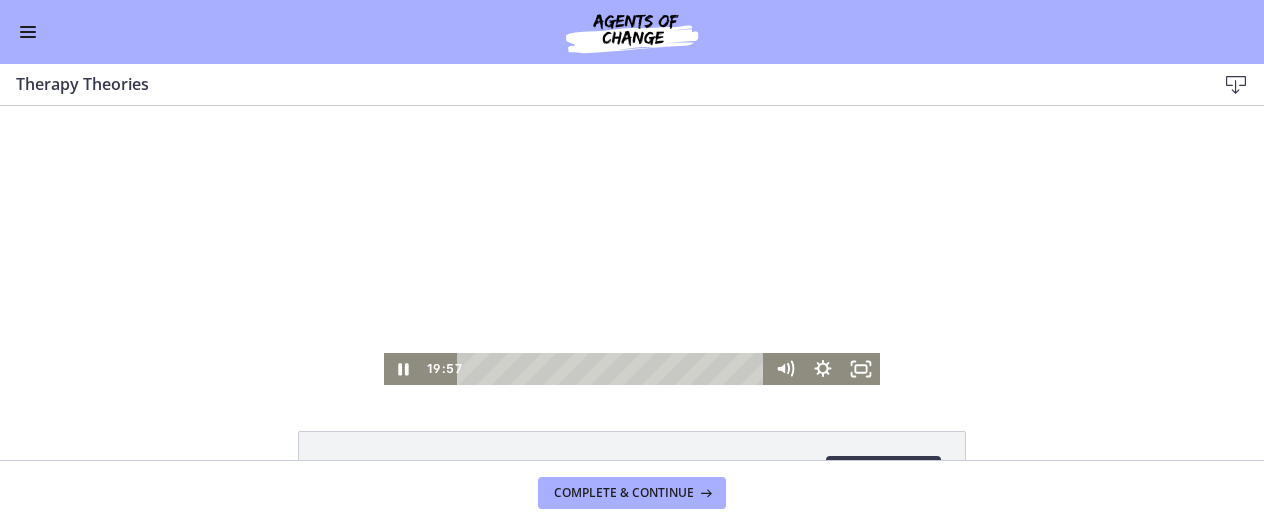 click at bounding box center (632, 245) 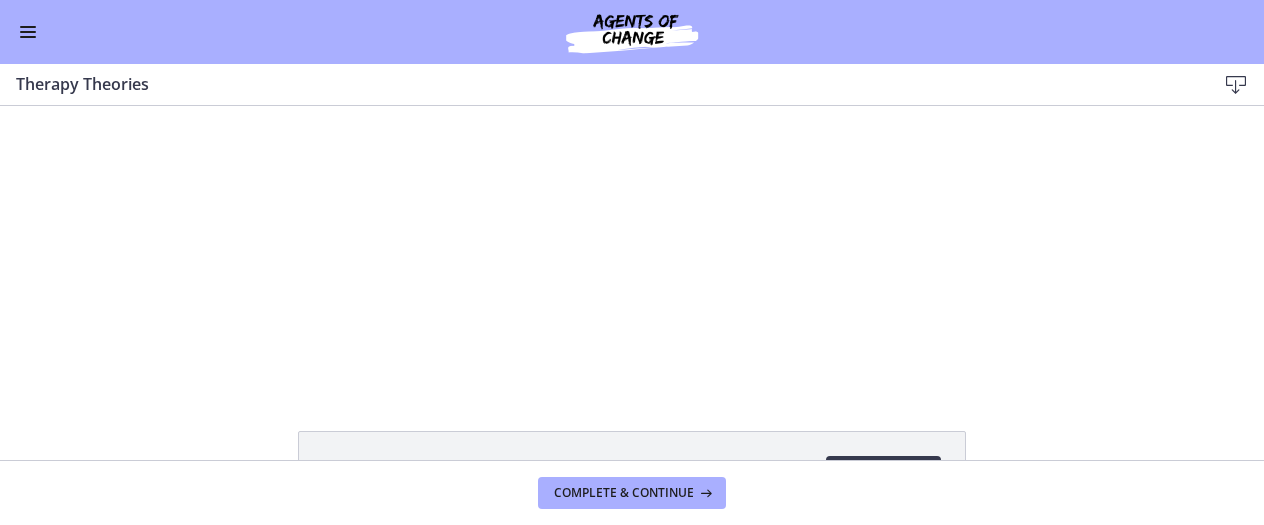 click at bounding box center (632, 245) 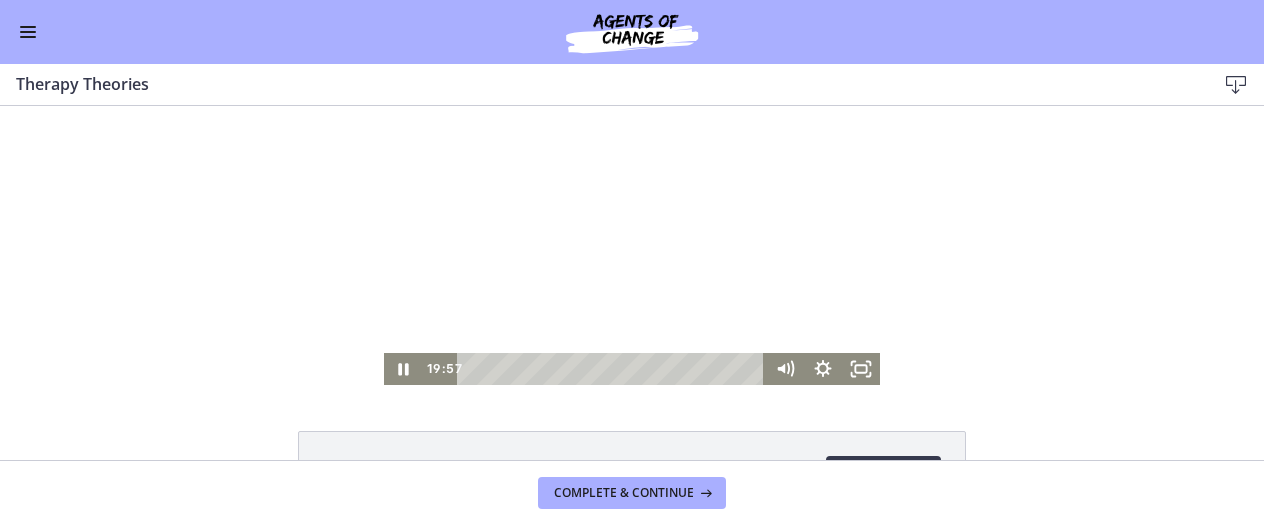 click at bounding box center [632, 245] 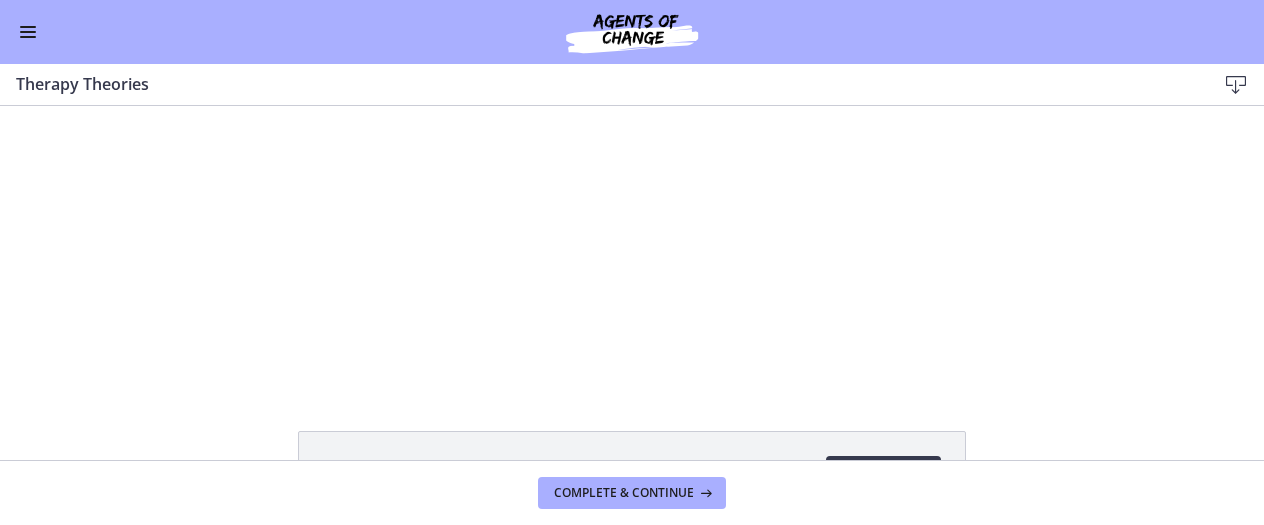 click at bounding box center (632, 245) 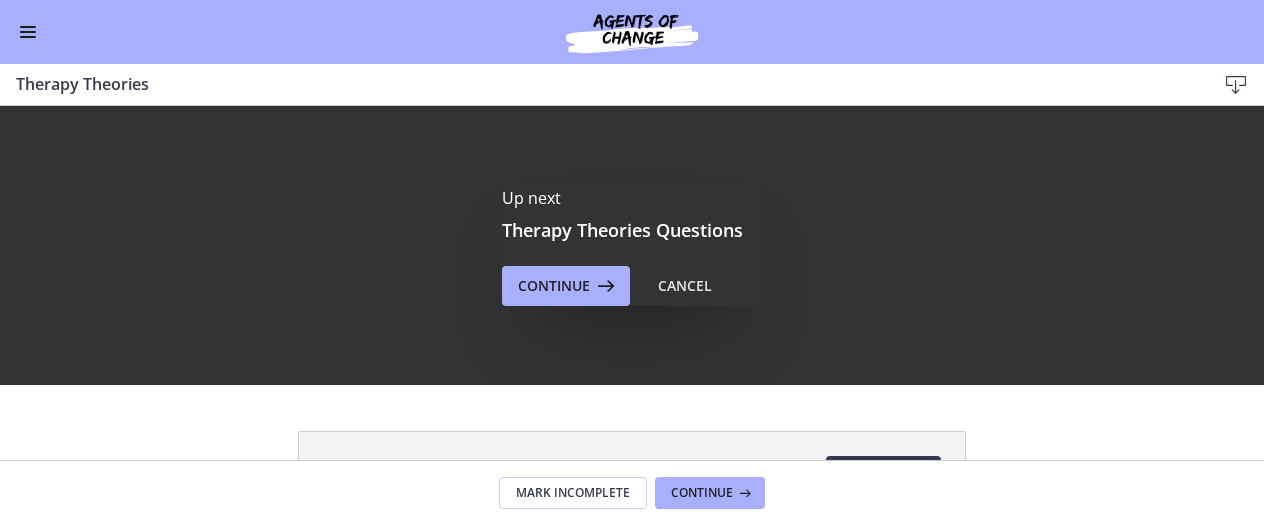 scroll, scrollTop: 0, scrollLeft: 0, axis: both 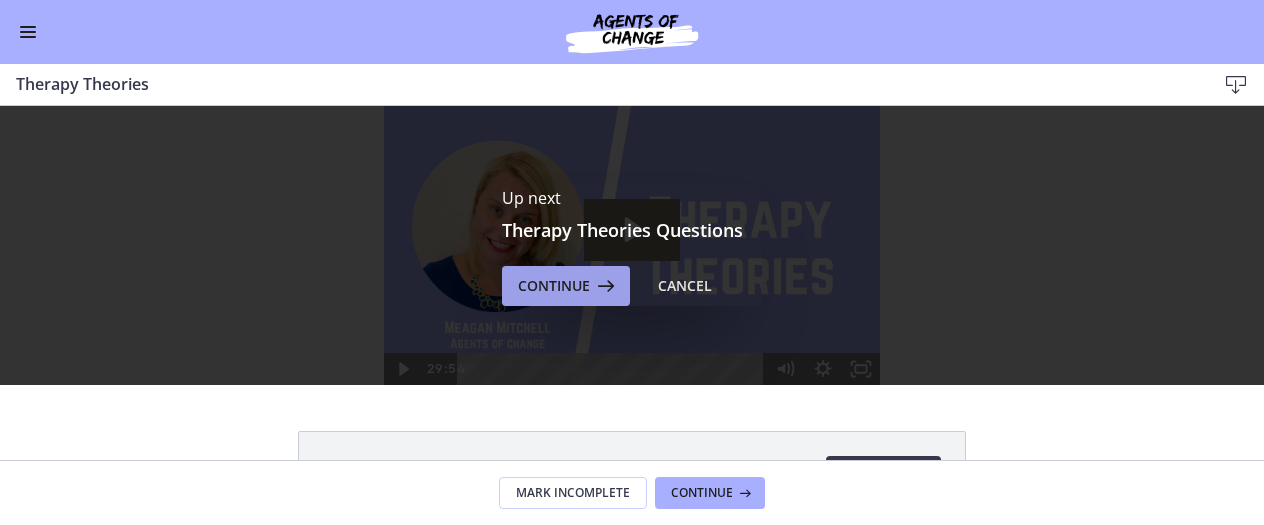 click on "Continue" at bounding box center (554, 286) 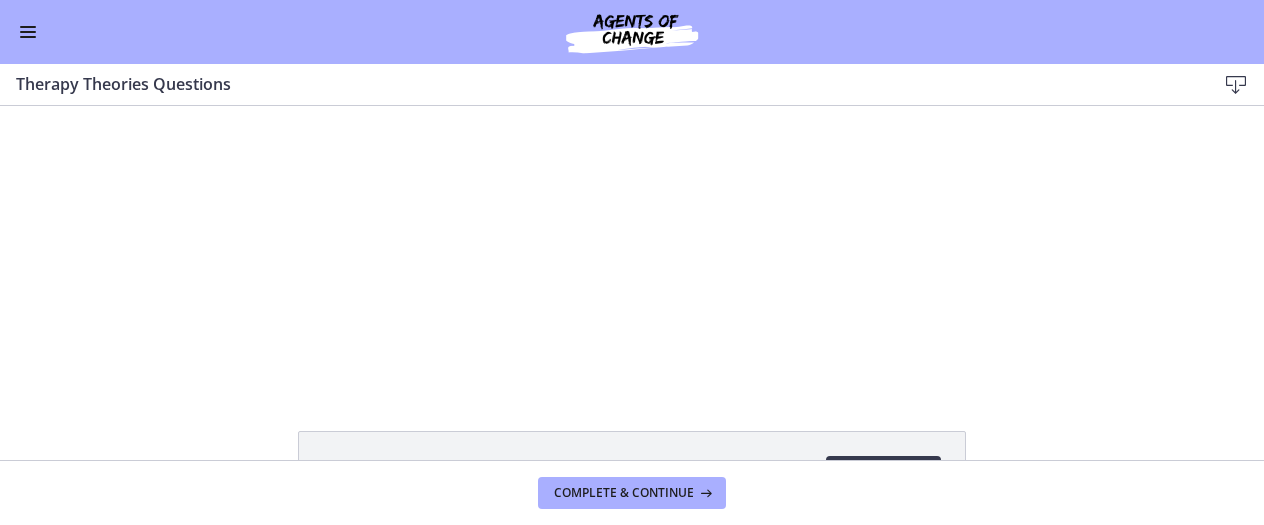scroll, scrollTop: 0, scrollLeft: 0, axis: both 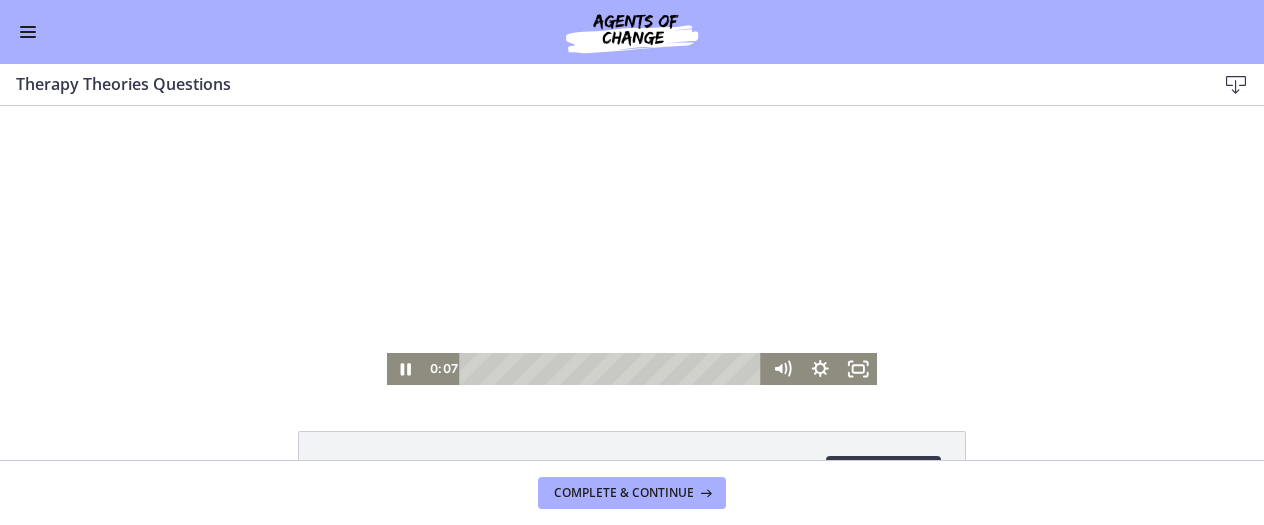 click at bounding box center [632, 245] 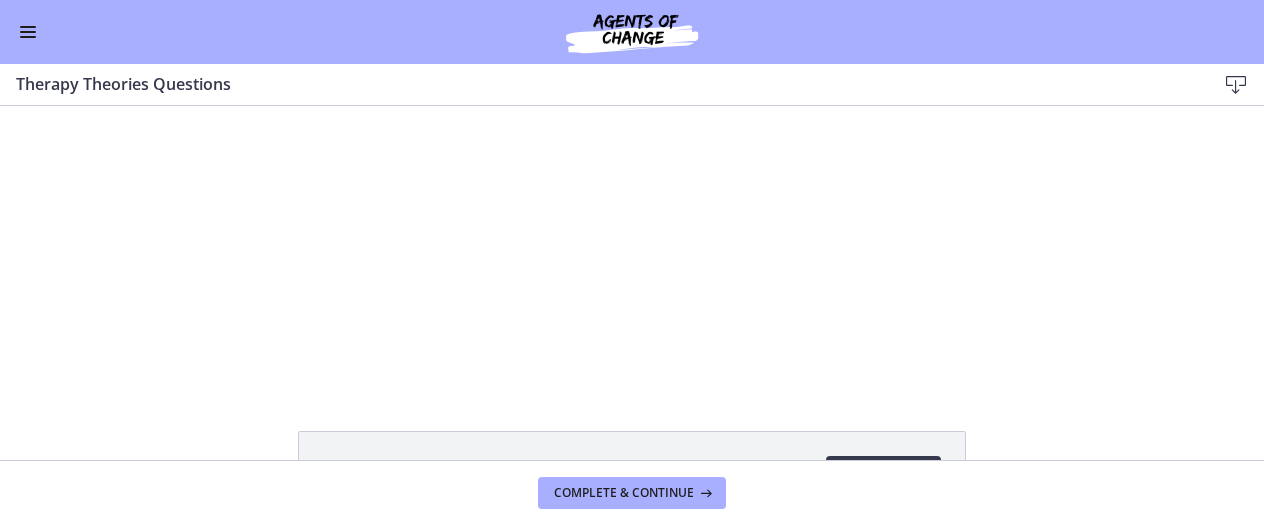 click at bounding box center (632, 245) 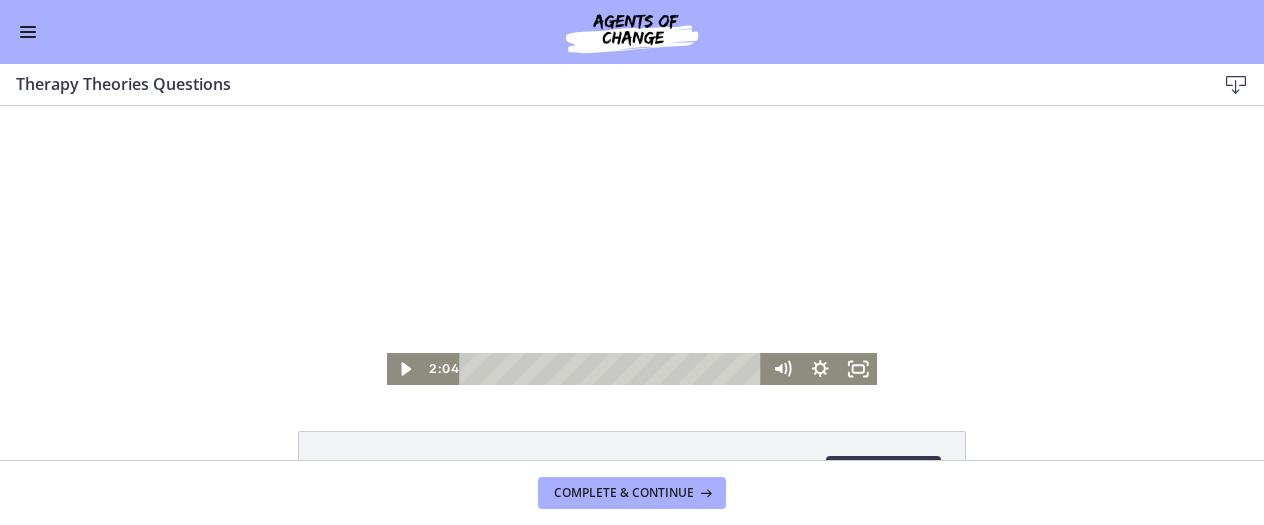 click at bounding box center (632, 245) 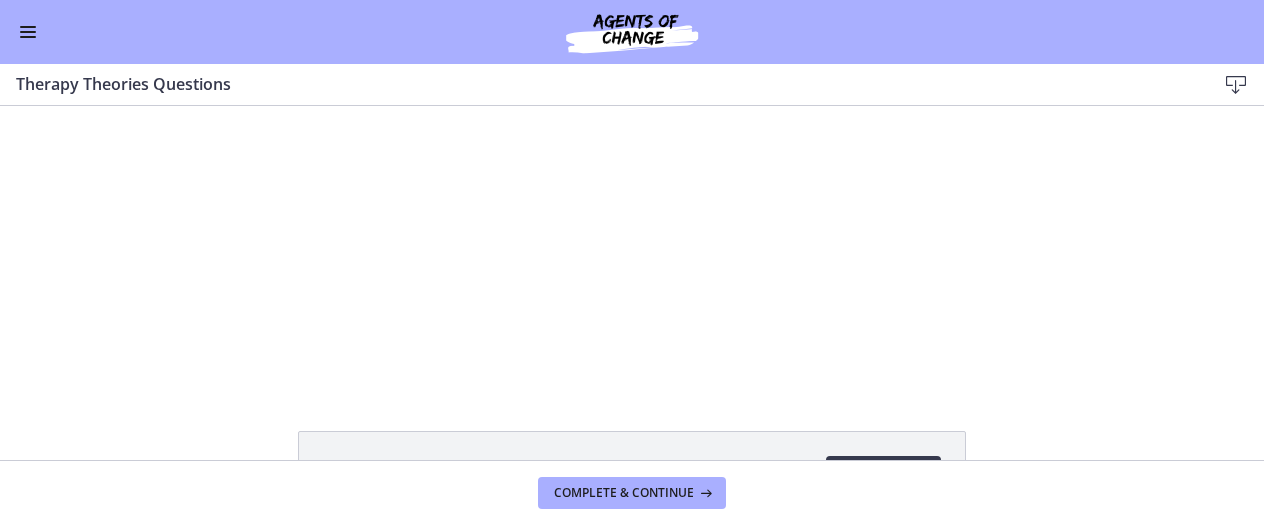 click at bounding box center [632, 245] 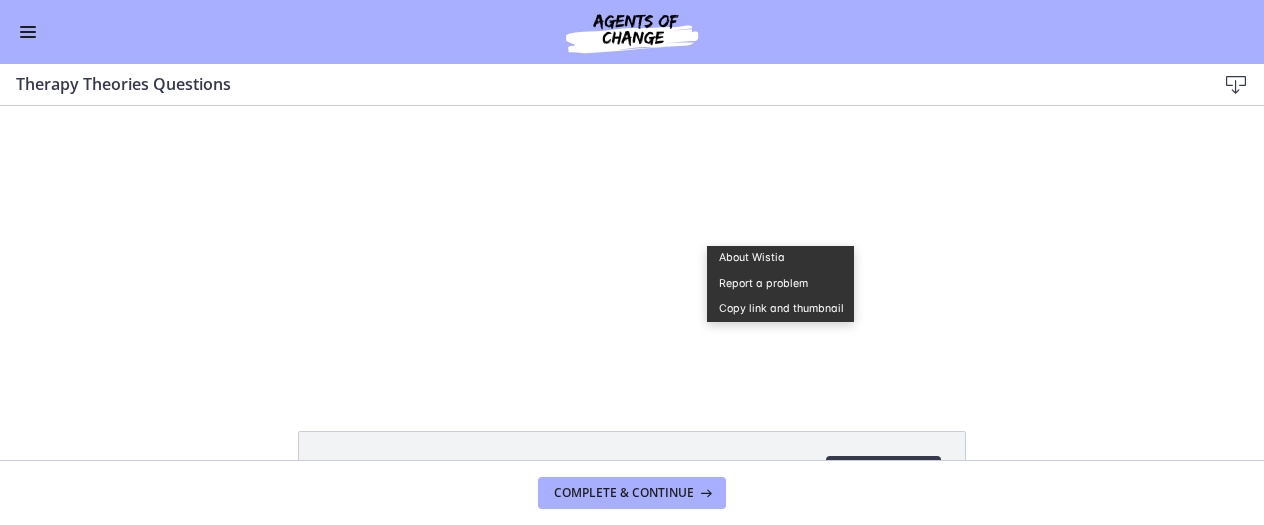 click on "Click for sound
@keyframes VOLUME_SMALL_WAVE_FLASH {
0% { opacity: 0; }
33% { opacity: 1; }
66% { opacity: 1; }
100% { opacity: 0; }
}
@keyframes VOLUME_LARGE_WAVE_FLASH {
0% { opacity: 0; }
33% { opacity: 1; }
66% { opacity: 1; }
100% { opacity: 0; }
}
.volume__small-wave {
animation: VOLUME_SMALL_WAVE_FLASH 2s infinite;
opacity: 0;
}
.volume__large-wave {
animation: VOLUME_LARGE_WAVE_FLASH 2s infinite .3s;
opacity: 0;
}
[TIME] [TIME] About Wistia Report a problem Copy link and thumbnail" at bounding box center [632, 245] 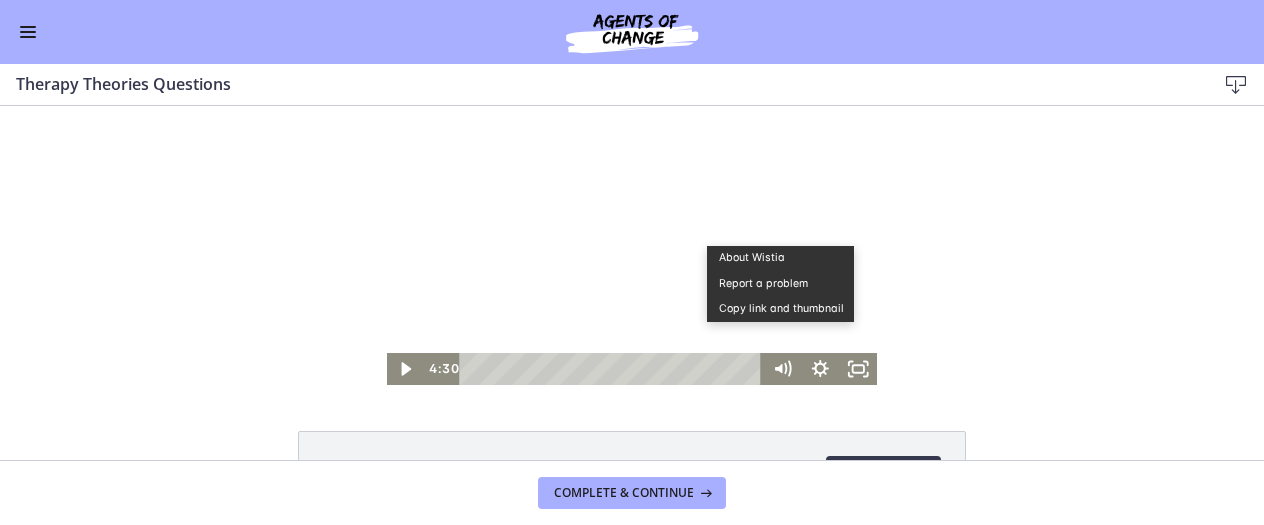 click at bounding box center [632, 245] 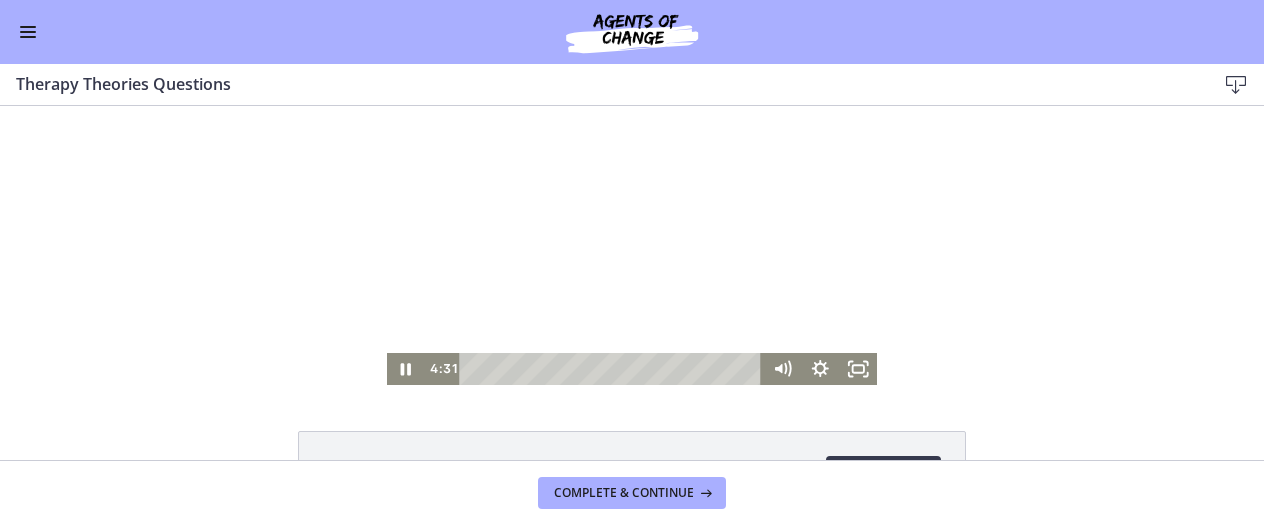 click at bounding box center [632, 245] 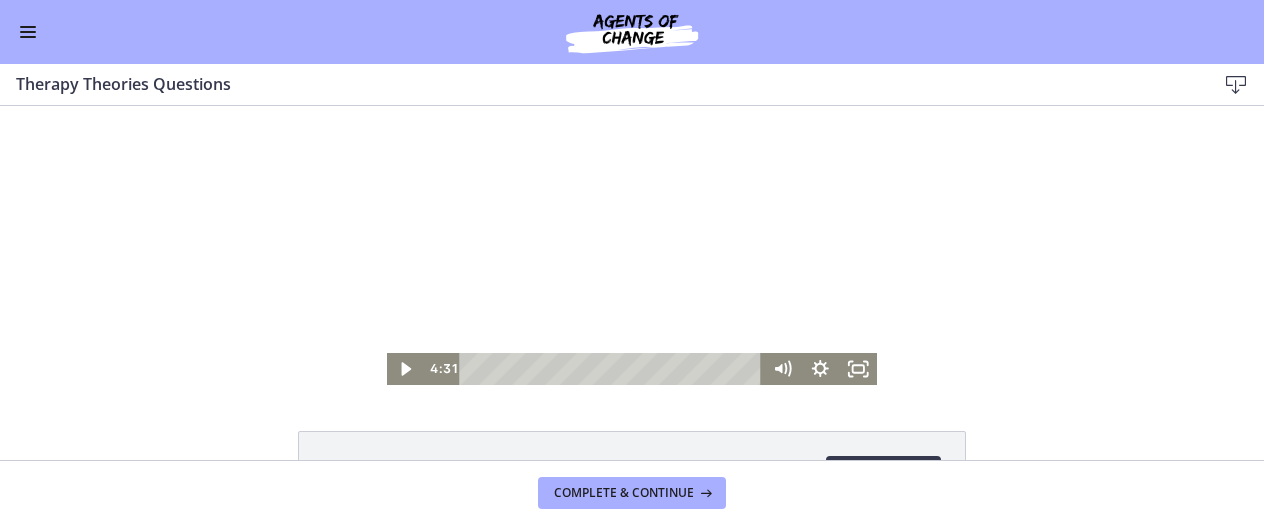click at bounding box center [632, 245] 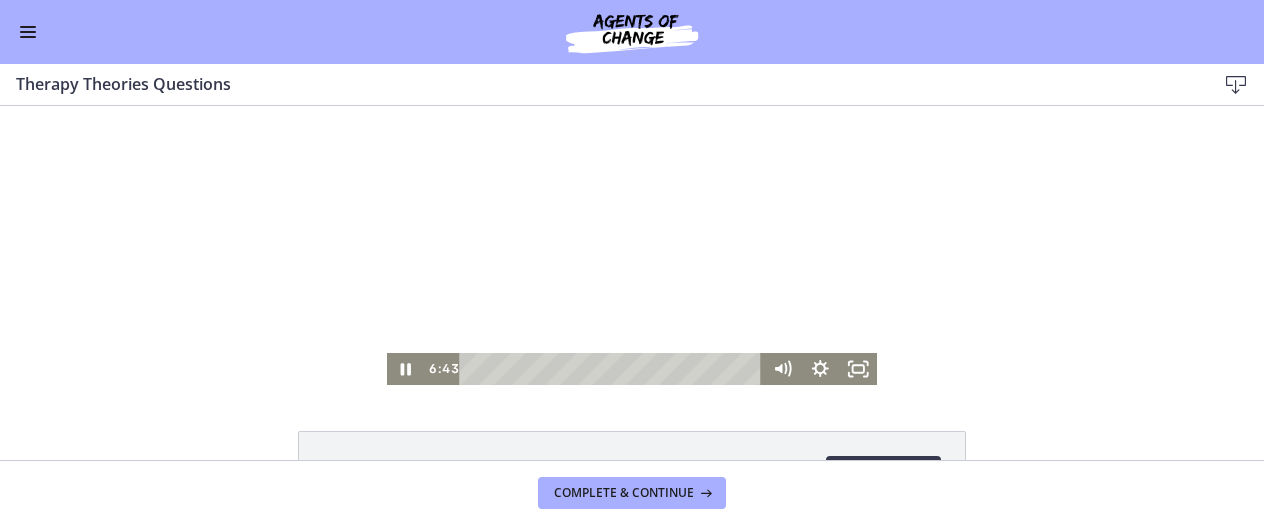 click at bounding box center [632, 245] 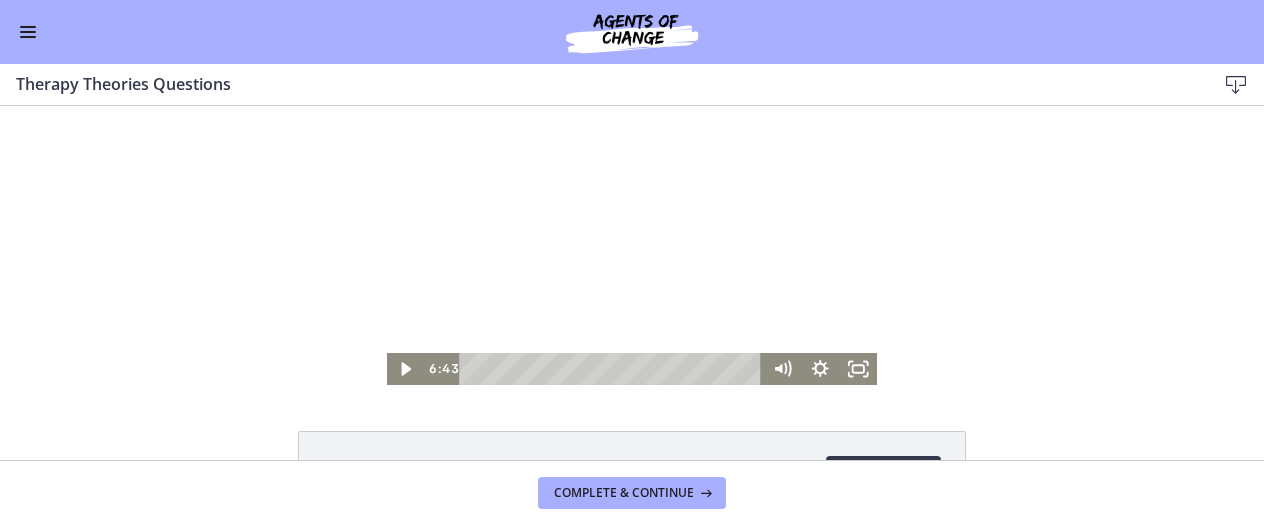 click at bounding box center [632, 245] 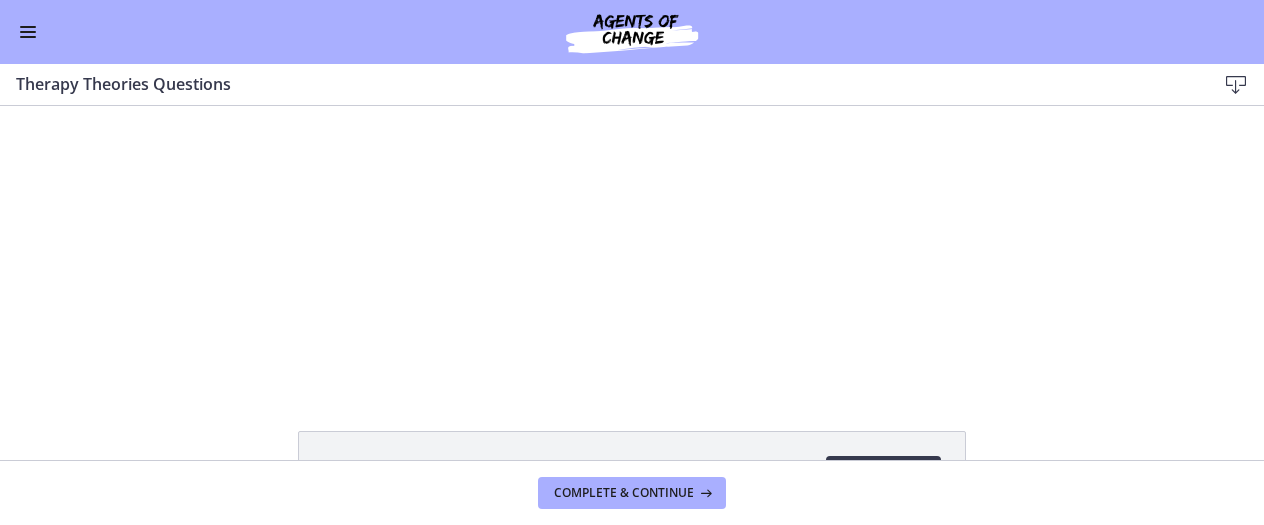 click at bounding box center (632, 245) 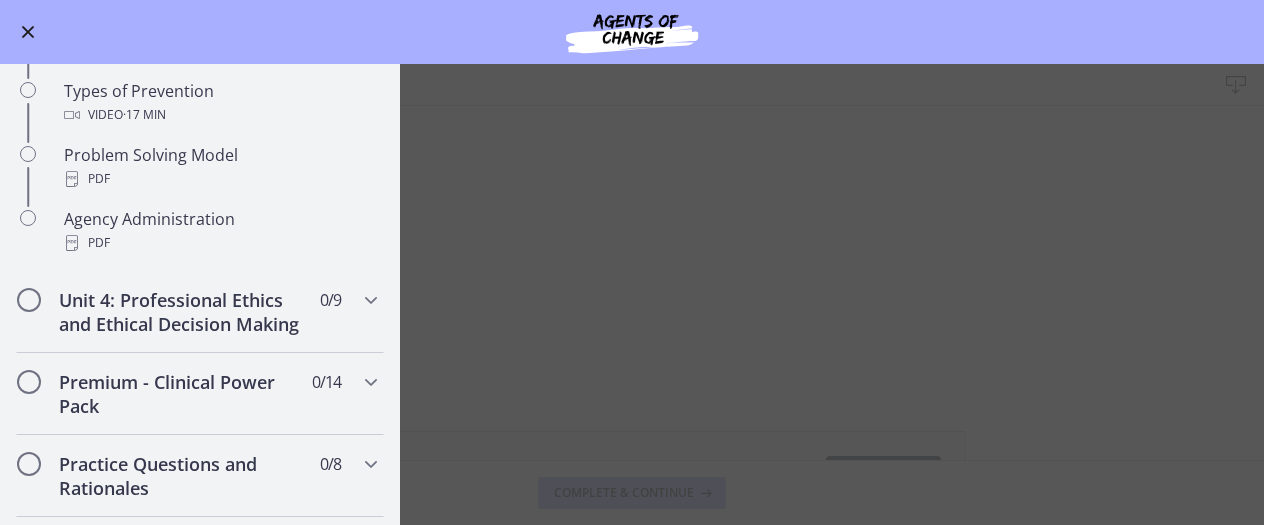 scroll, scrollTop: 1300, scrollLeft: 0, axis: vertical 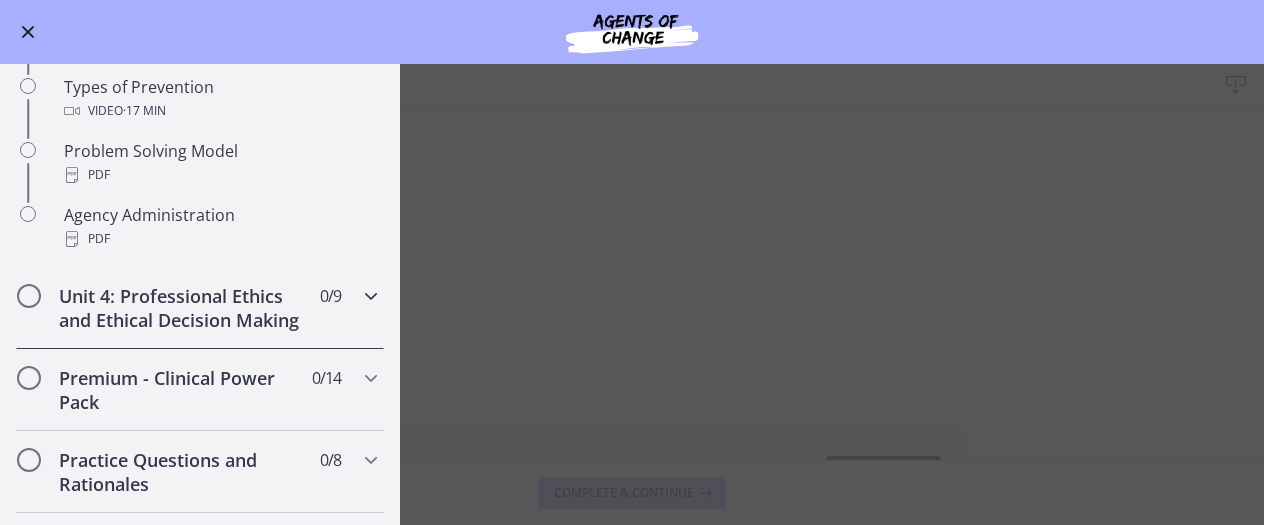 click at bounding box center (371, 296) 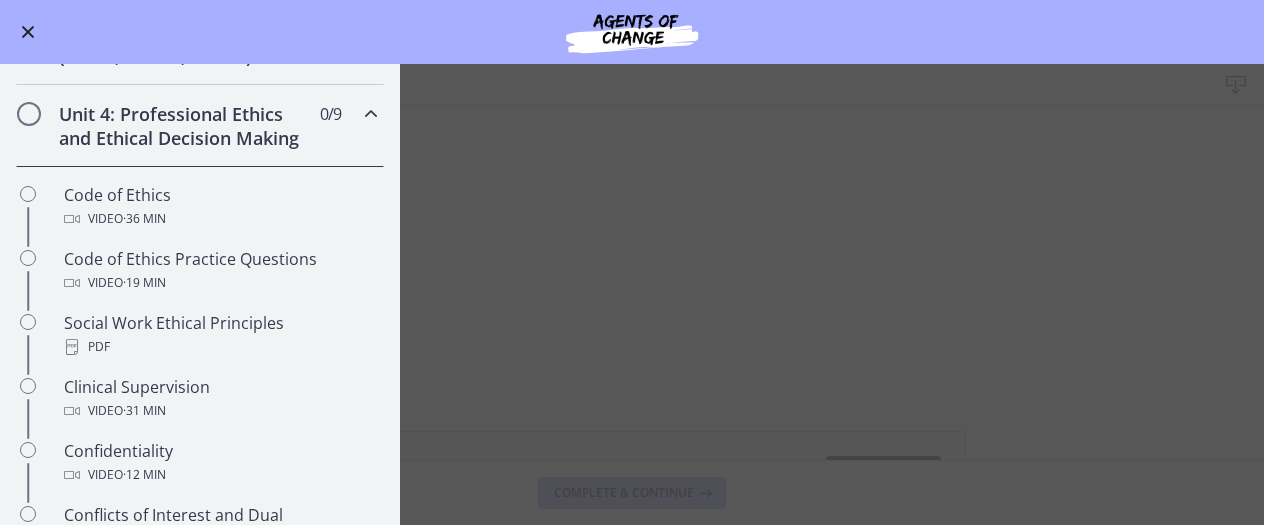 scroll, scrollTop: 693, scrollLeft: 0, axis: vertical 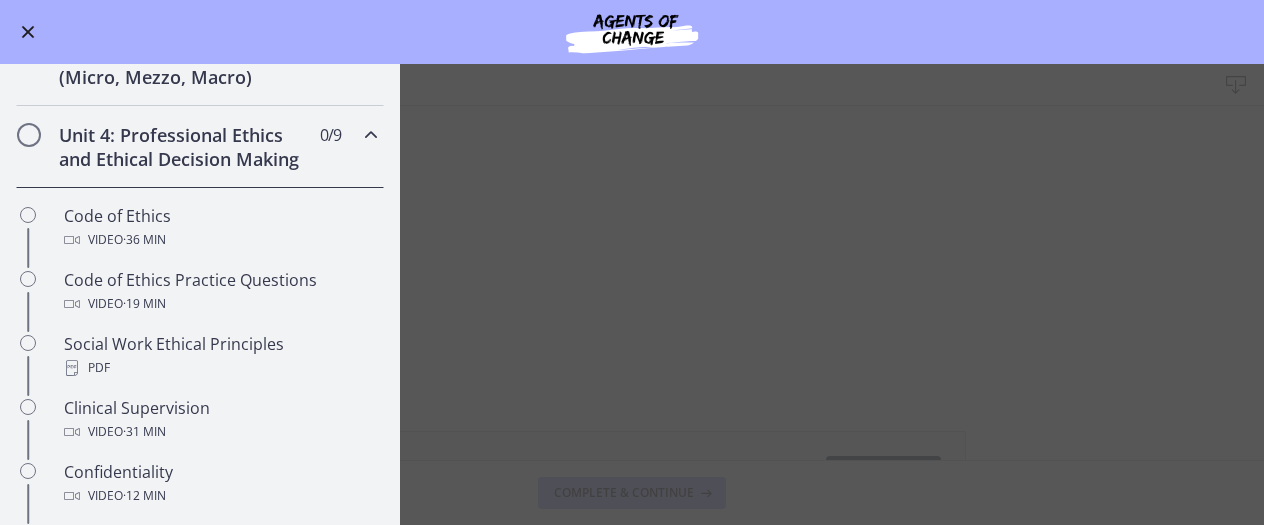 click at bounding box center [371, 135] 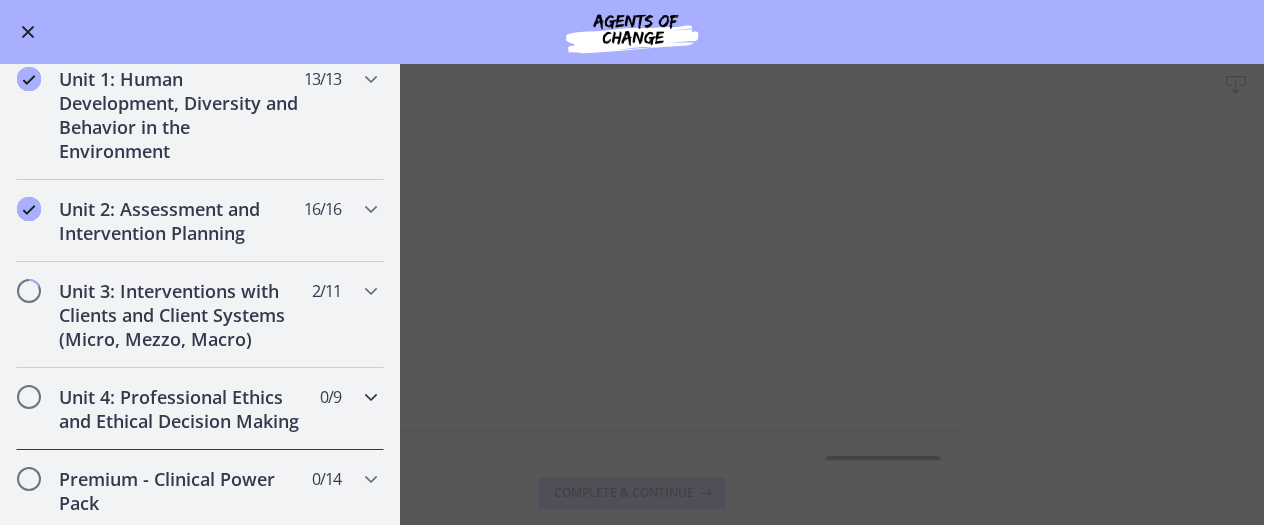 scroll, scrollTop: 495, scrollLeft: 0, axis: vertical 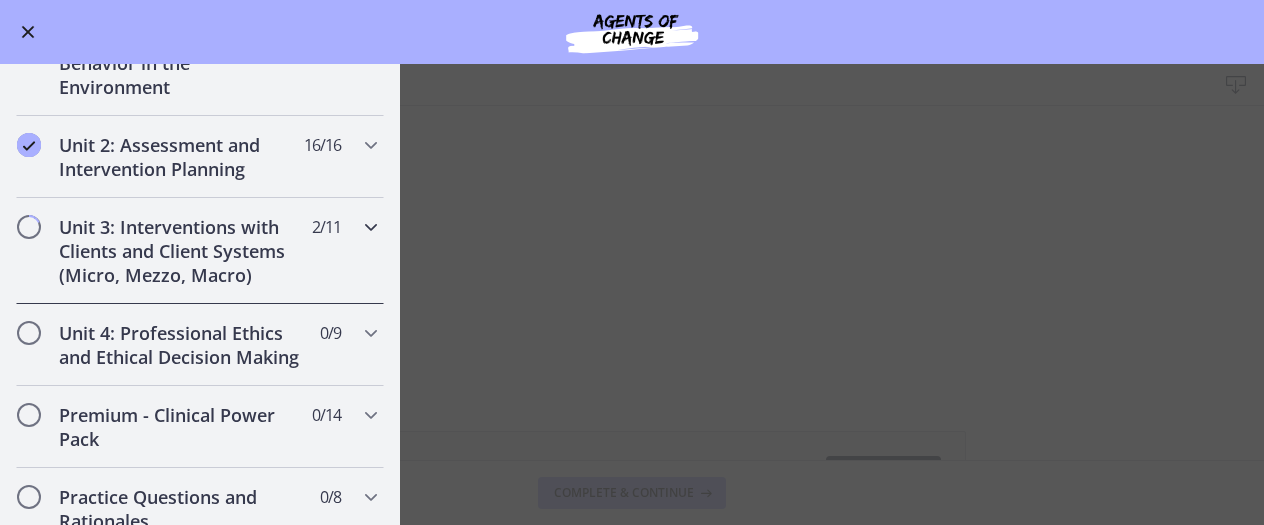 click at bounding box center (371, 227) 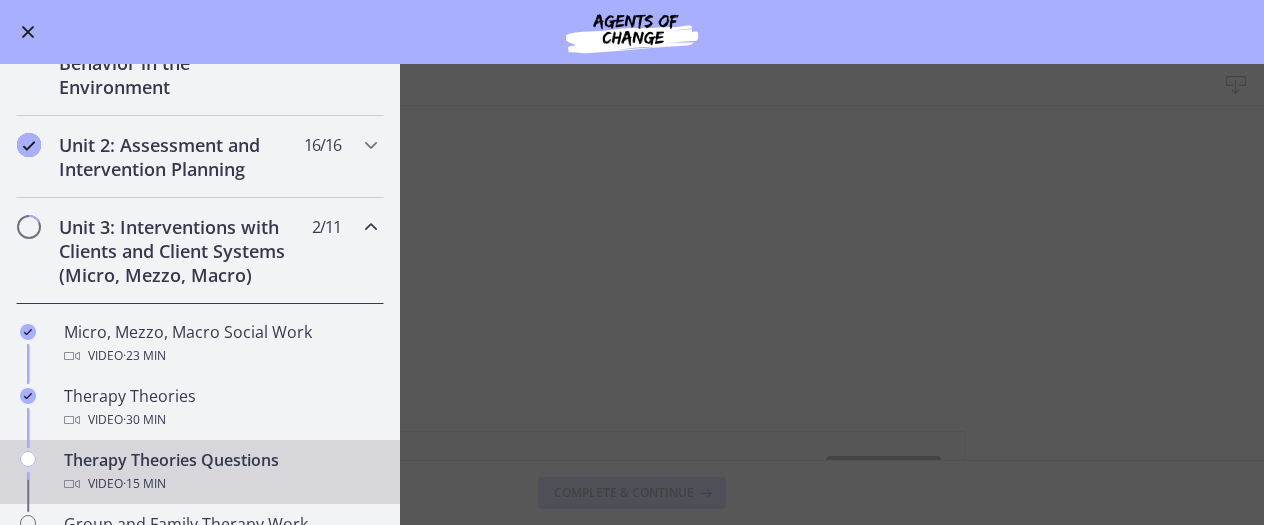 click on "Therapy Theories Questions
Download
Enable fullscreen
Therapy Theories - Questions
Download
Opens in a new window
Complete & continue" at bounding box center (632, 294) 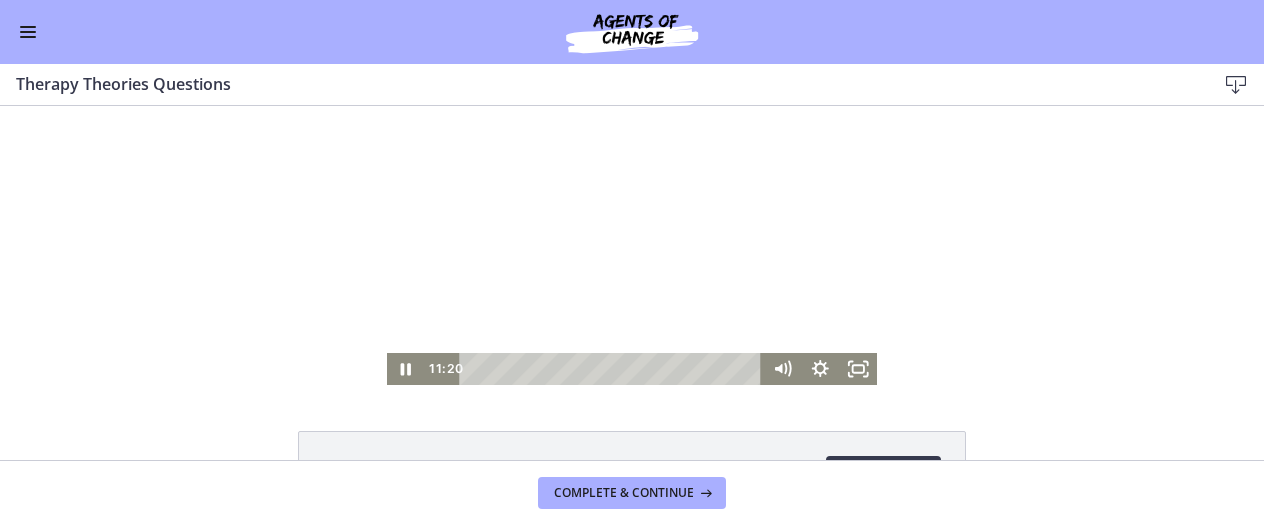 click at bounding box center [632, 245] 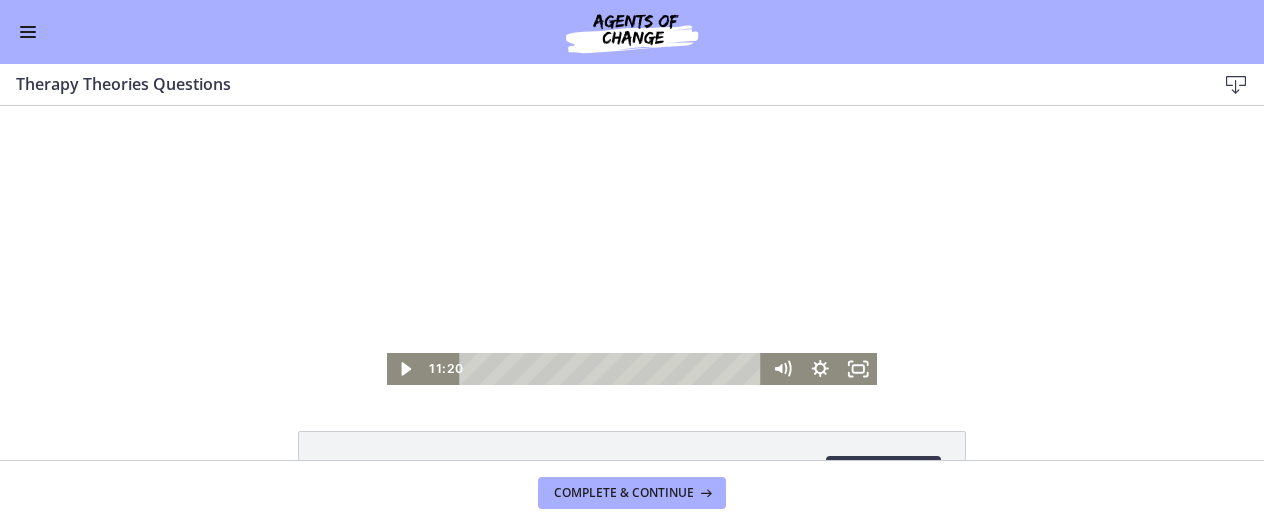 click at bounding box center [632, 245] 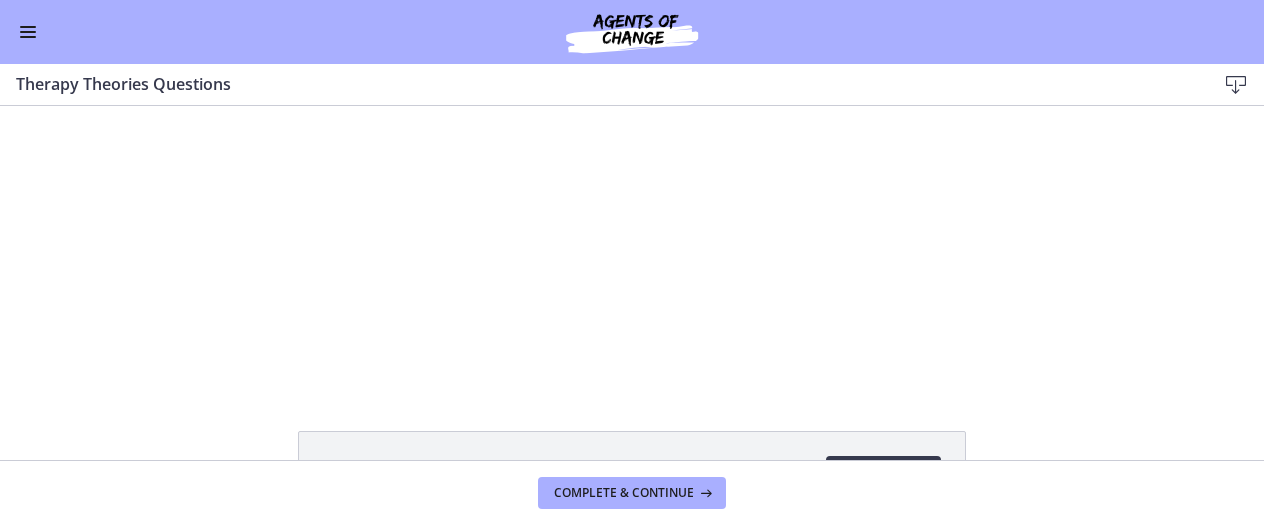 scroll, scrollTop: 0, scrollLeft: 0, axis: both 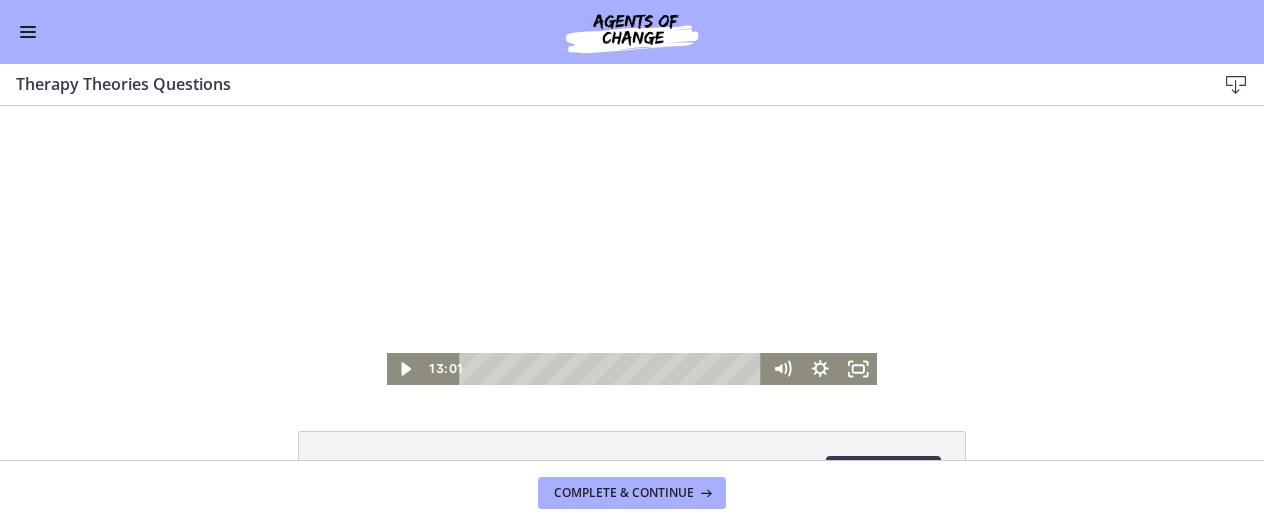 click at bounding box center (632, 245) 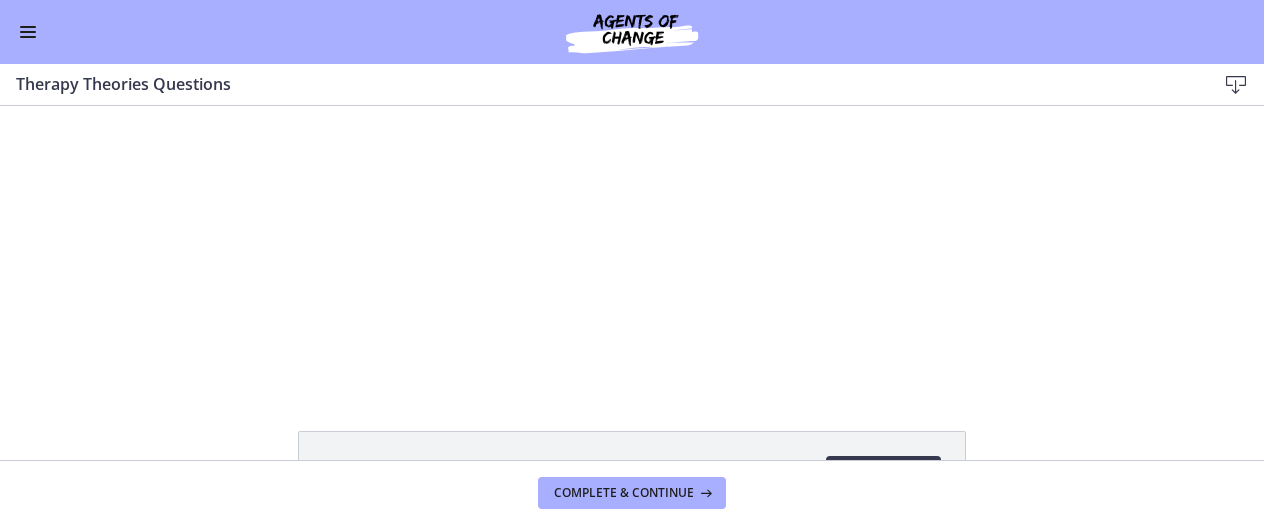 click on "Click for sound
@keyframes VOLUME_SMALL_WAVE_FLASH {
0% { opacity: 0; }
33% { opacity: 1; }
66% { opacity: 1; }
100% { opacity: 0; }
}
@keyframes VOLUME_LARGE_WAVE_FLASH {
0% { opacity: 0; }
33% { opacity: 1; }
66% { opacity: 1; }
100% { opacity: 0; }
}
.volume__small-wave {
animation: VOLUME_SMALL_WAVE_FLASH 2s infinite;
opacity: 0;
}
.volume__large-wave {
animation: VOLUME_LARGE_WAVE_FLASH 2s infinite .3s;
opacity: 0;
}
13:02 13:11" at bounding box center (632, 245) 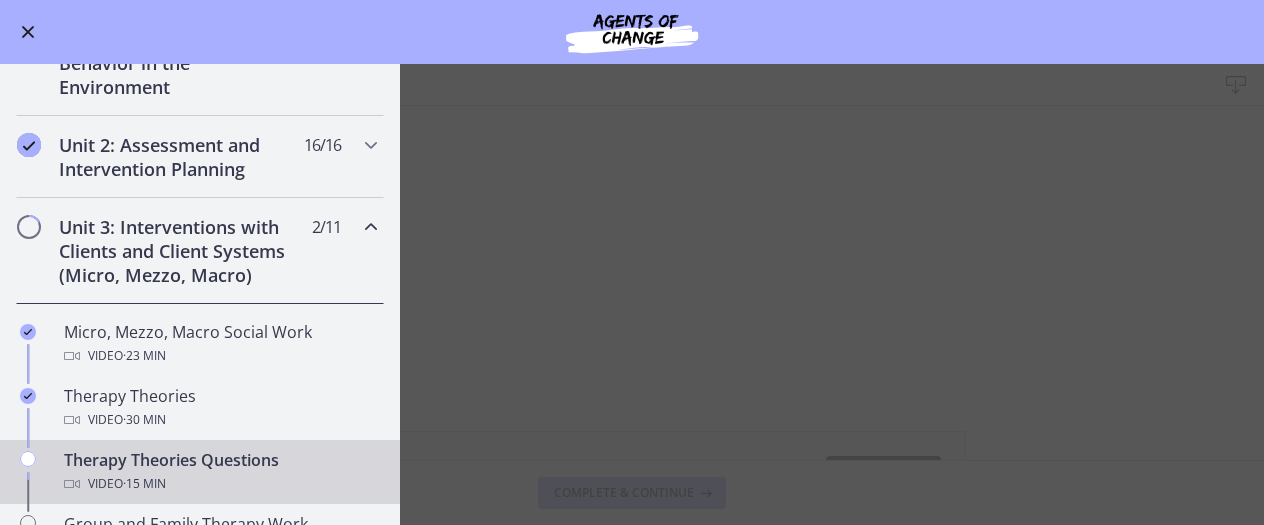 click at bounding box center (371, 227) 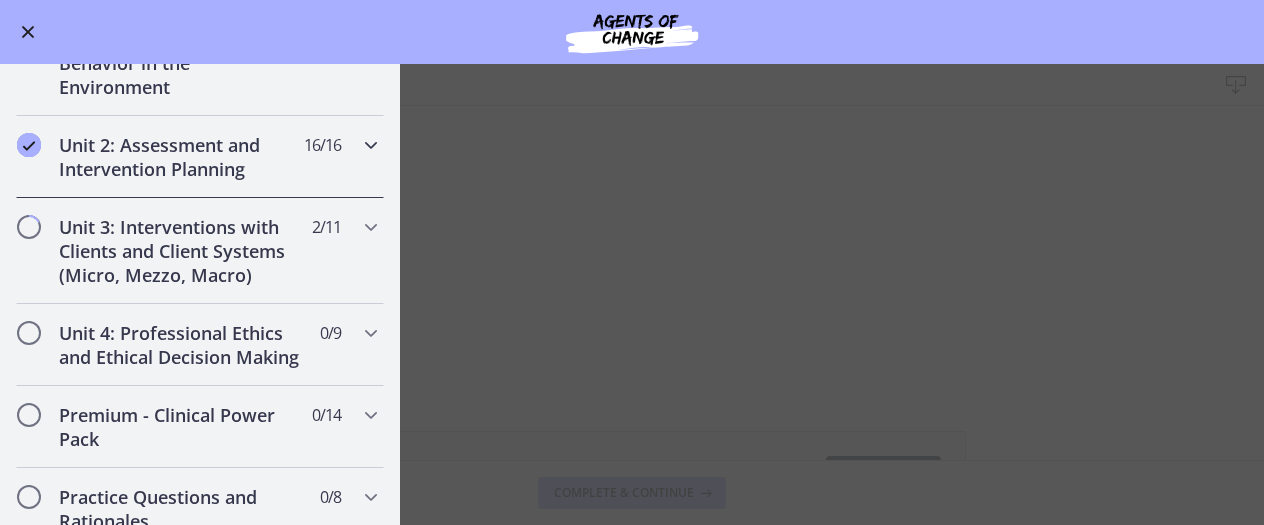 click on "Unit 2: Assessment and Intervention Planning" at bounding box center (181, 157) 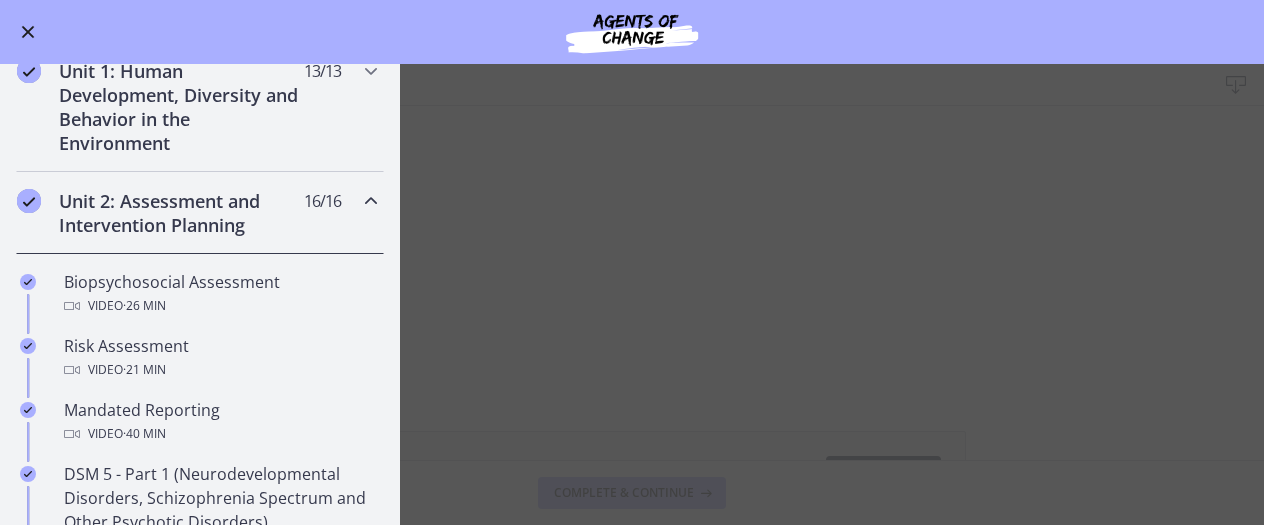 scroll, scrollTop: 372, scrollLeft: 0, axis: vertical 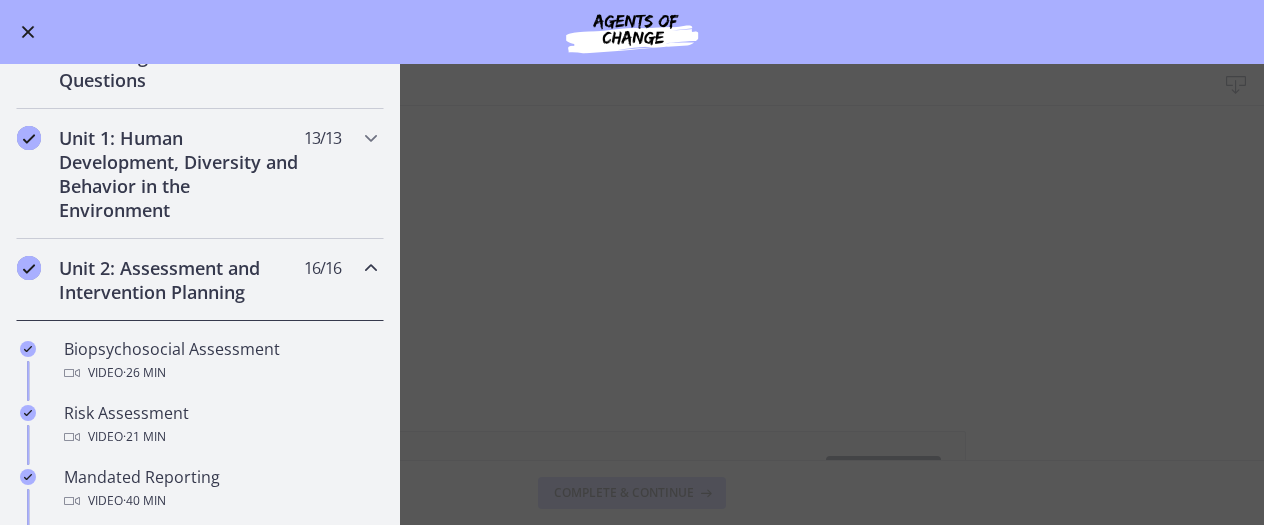 click on "Unit 2: Assessment and Intervention Planning" at bounding box center (181, 280) 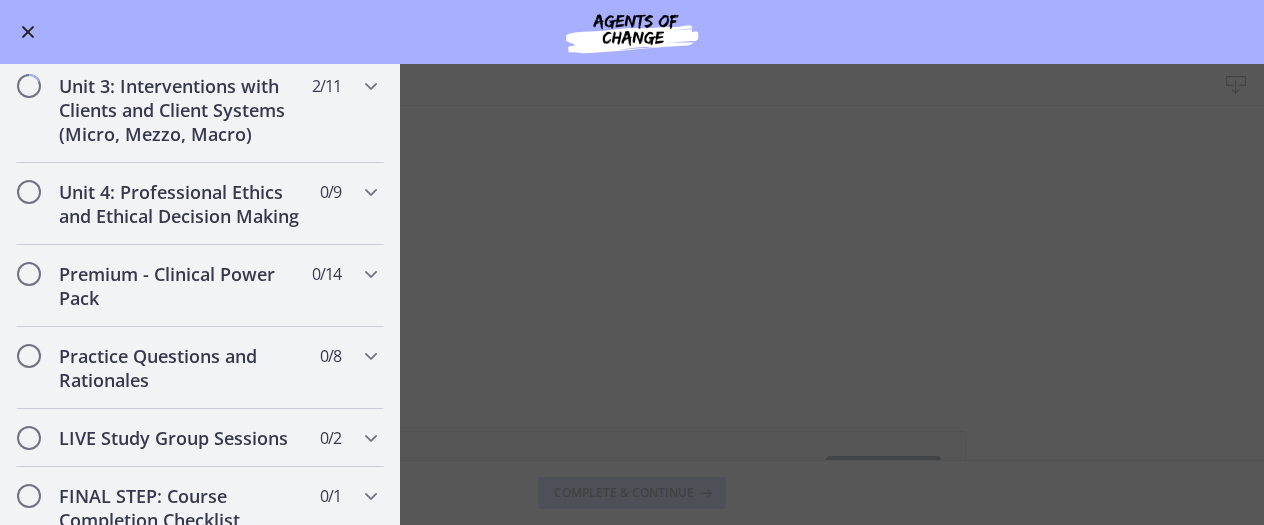 scroll, scrollTop: 643, scrollLeft: 0, axis: vertical 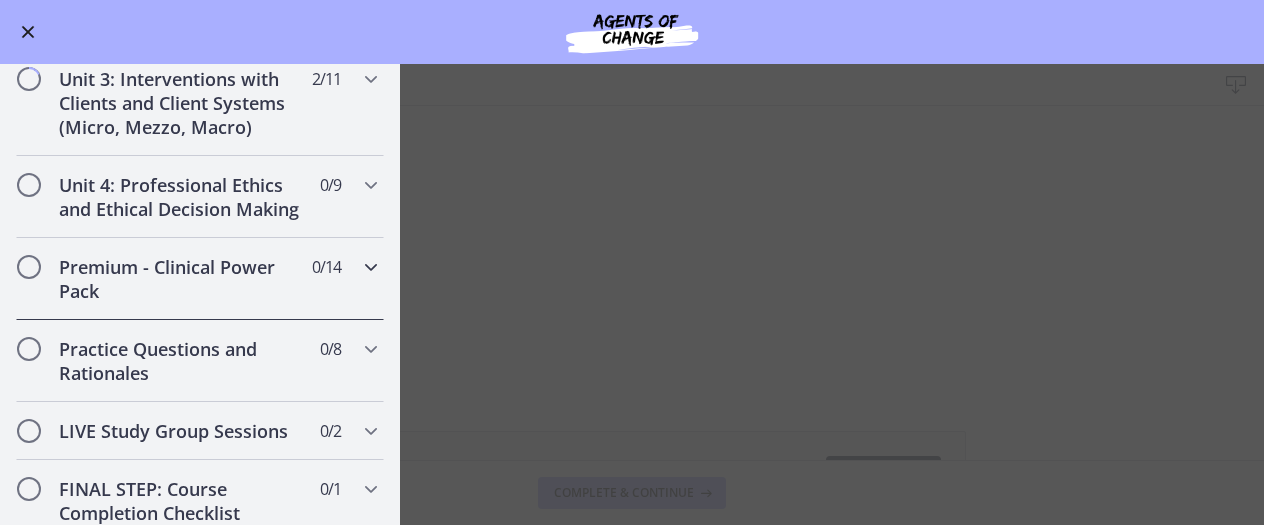 click on "Premium - Clinical Power Pack" at bounding box center [181, 279] 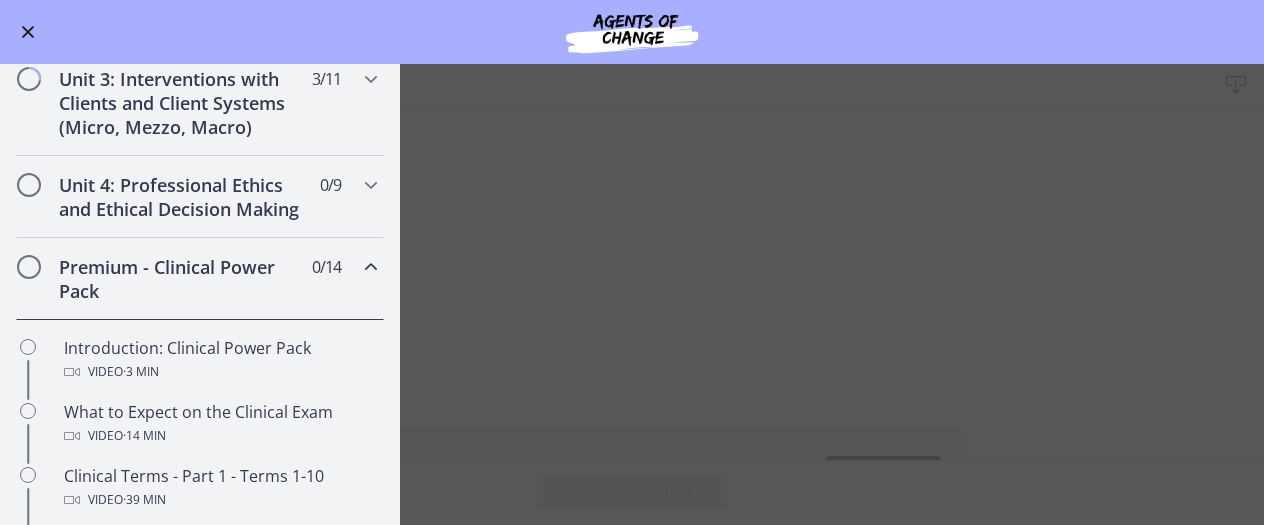click on "Go to Dashboard
Go to Dashboard
Agents of Change - Social Work Test Prep - CLINICAL - PREMIUM
32%  complete
Search by lesson title
Getting Started: Studying for Success
11  /  11
Completed
Welcome to Agents of Change!
Text
Download the Agents of Change Mobile App!
Text" at bounding box center (632, 294) 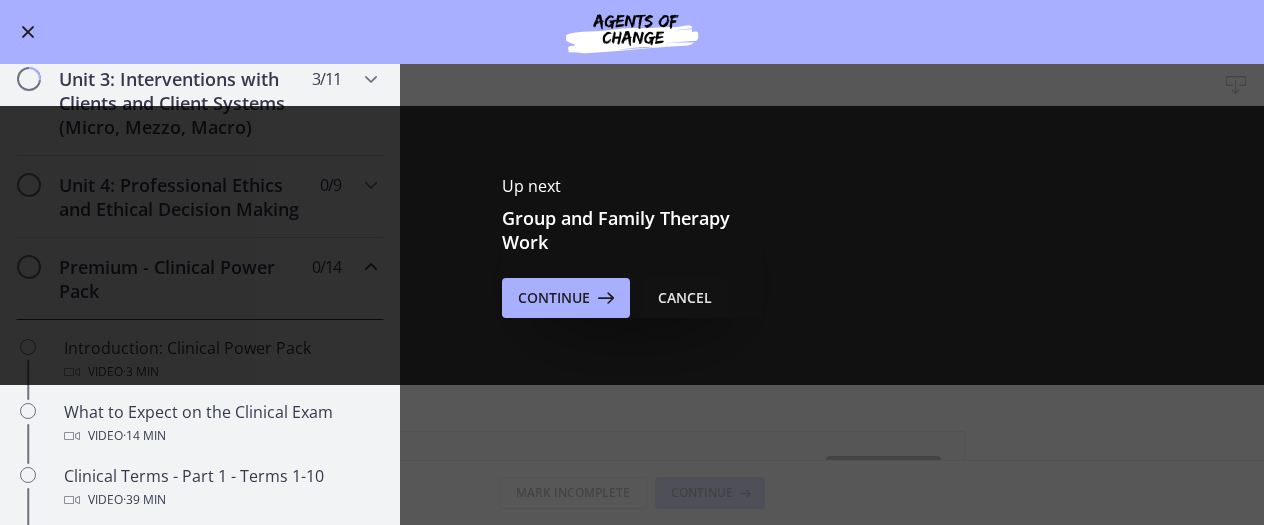click on "Cancel" at bounding box center [685, 298] 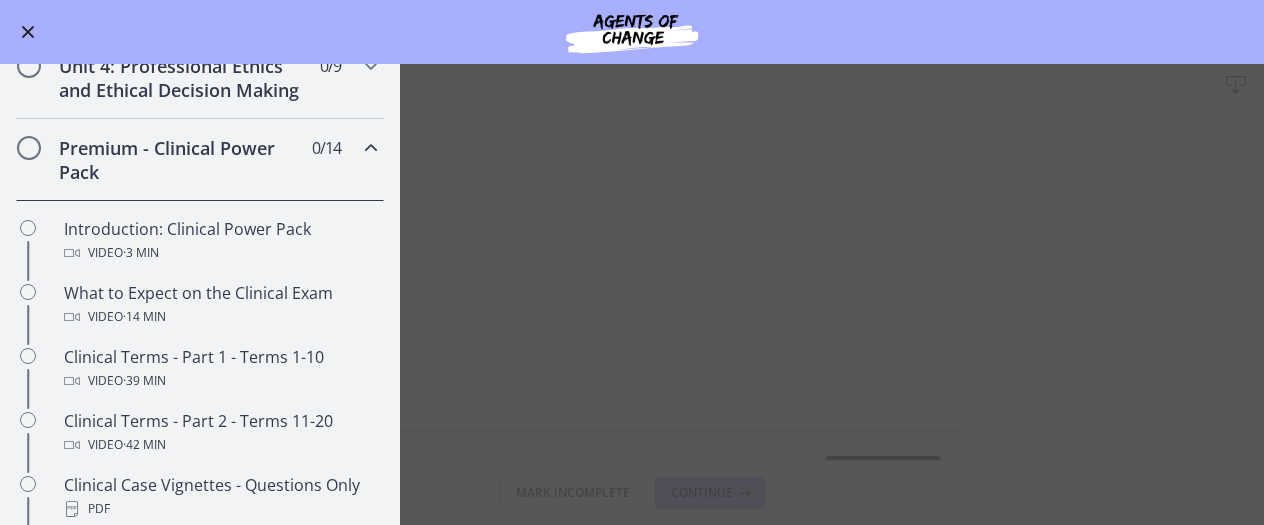 scroll, scrollTop: 633, scrollLeft: 0, axis: vertical 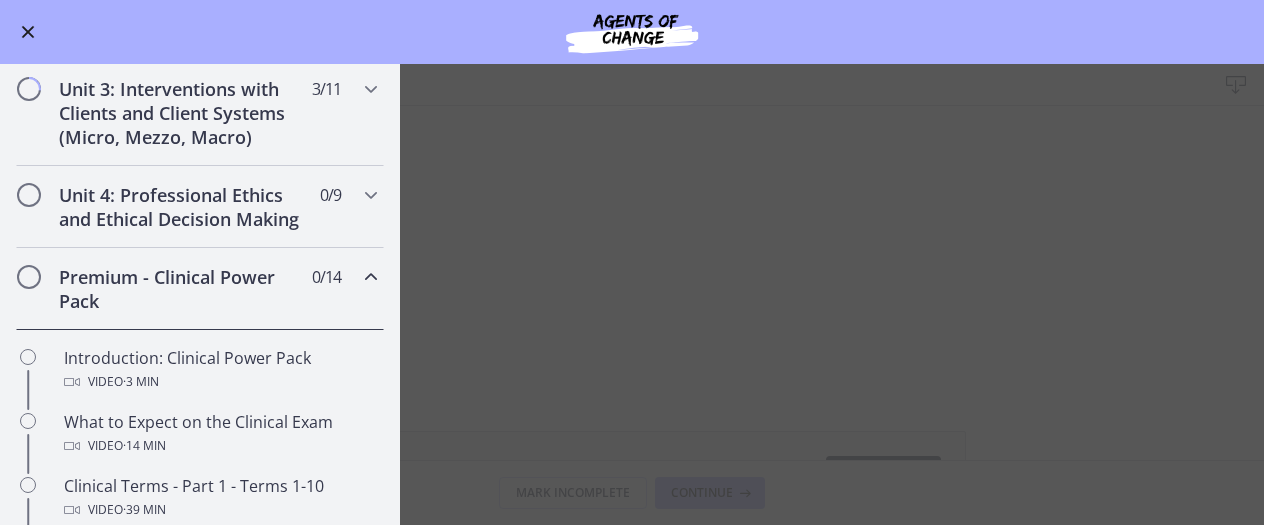 click on "Premium - Clinical Power Pack" at bounding box center (181, 289) 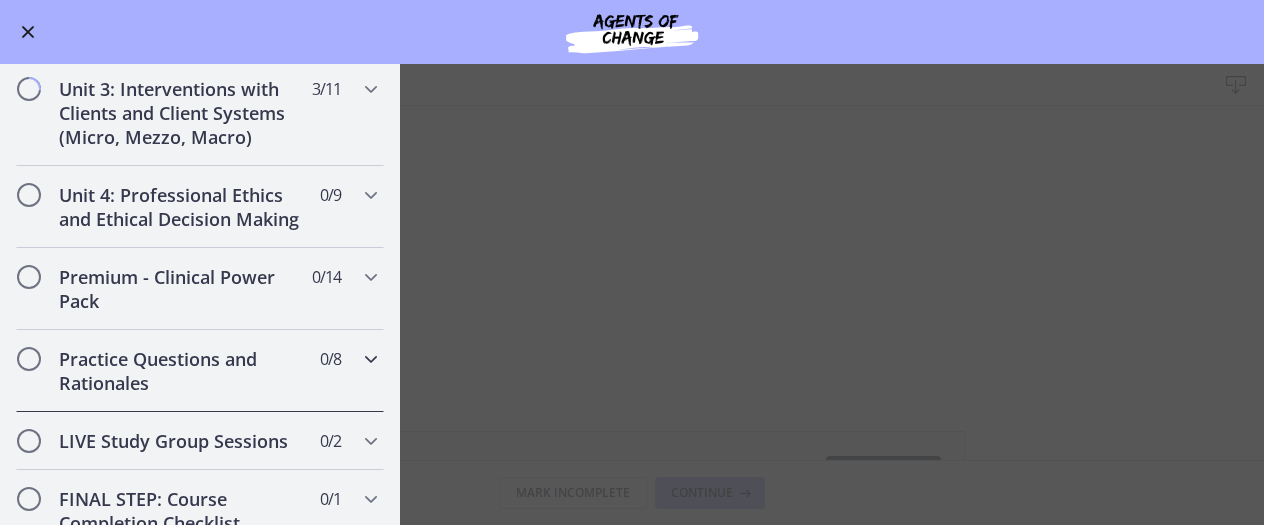 click on "Practice Questions and Rationales" at bounding box center [181, 371] 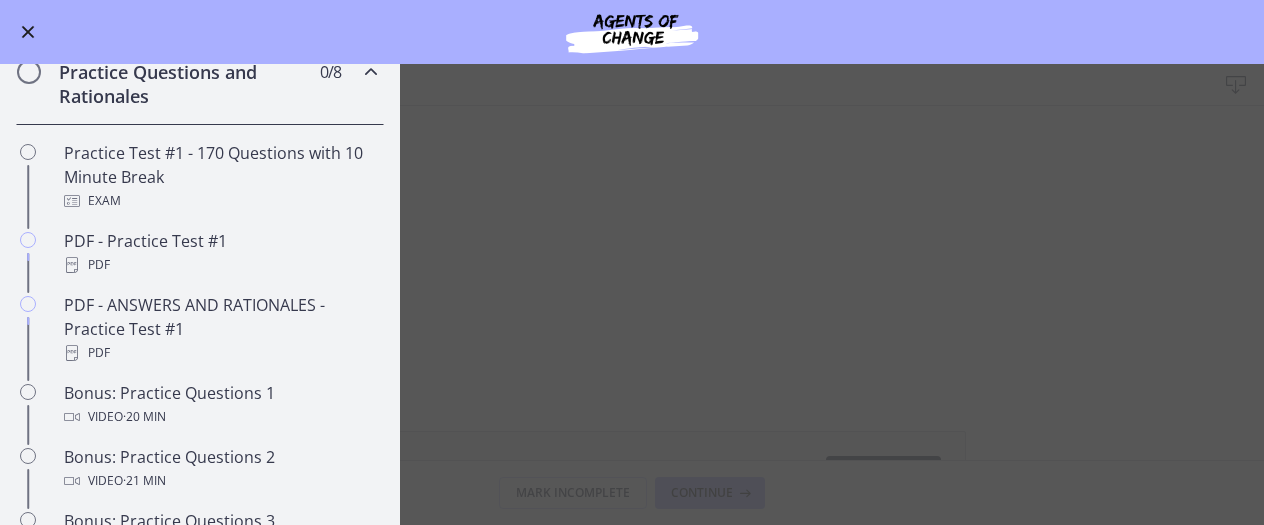 scroll, scrollTop: 927, scrollLeft: 0, axis: vertical 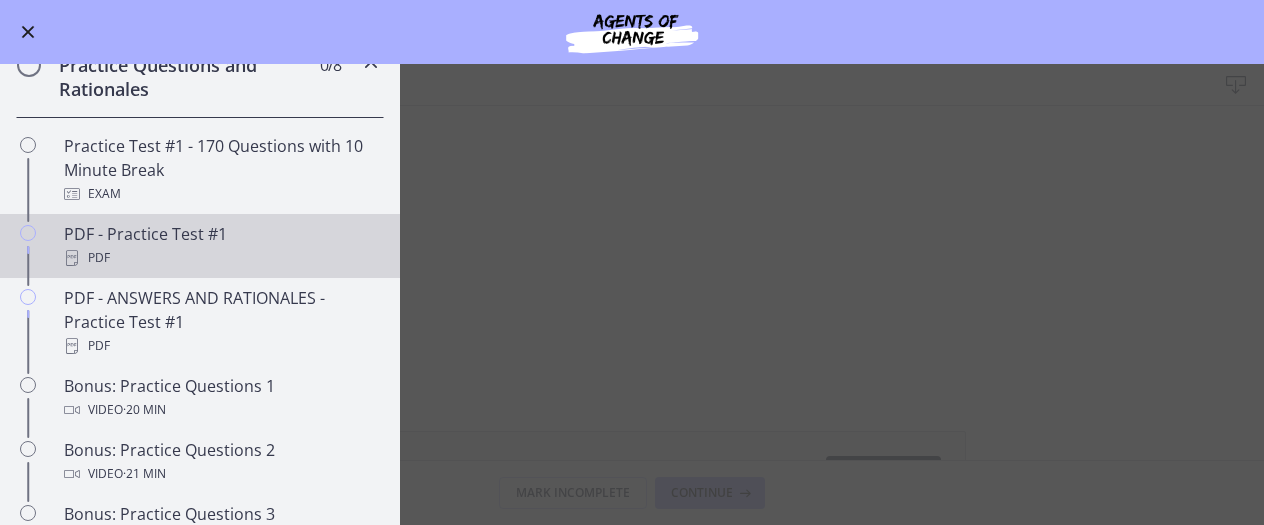 click on "PDF - Practice Test #1
PDF" at bounding box center (220, 246) 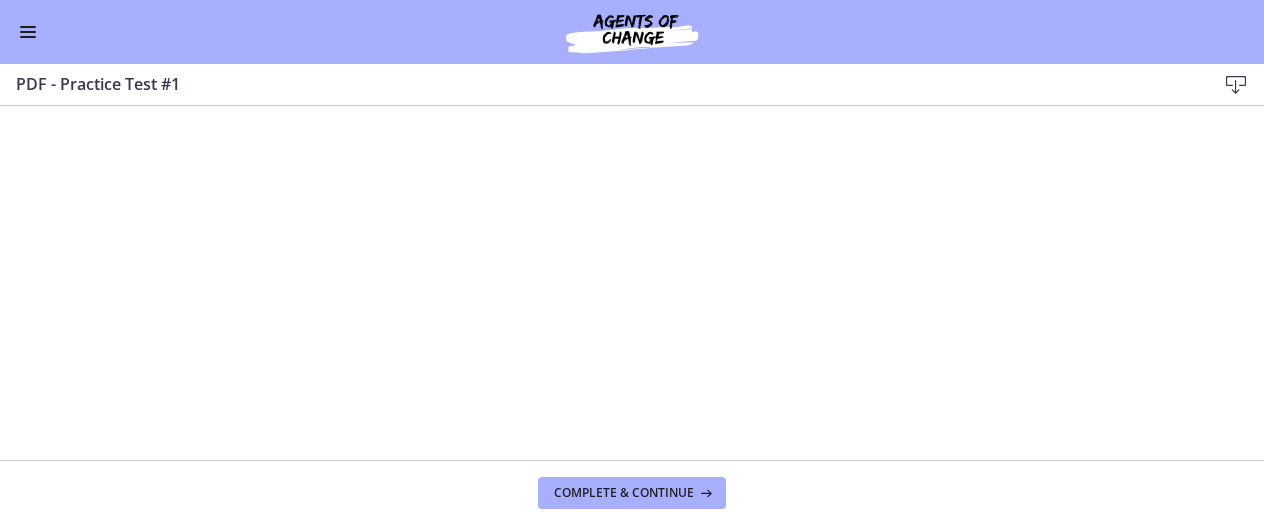 click at bounding box center (28, 32) 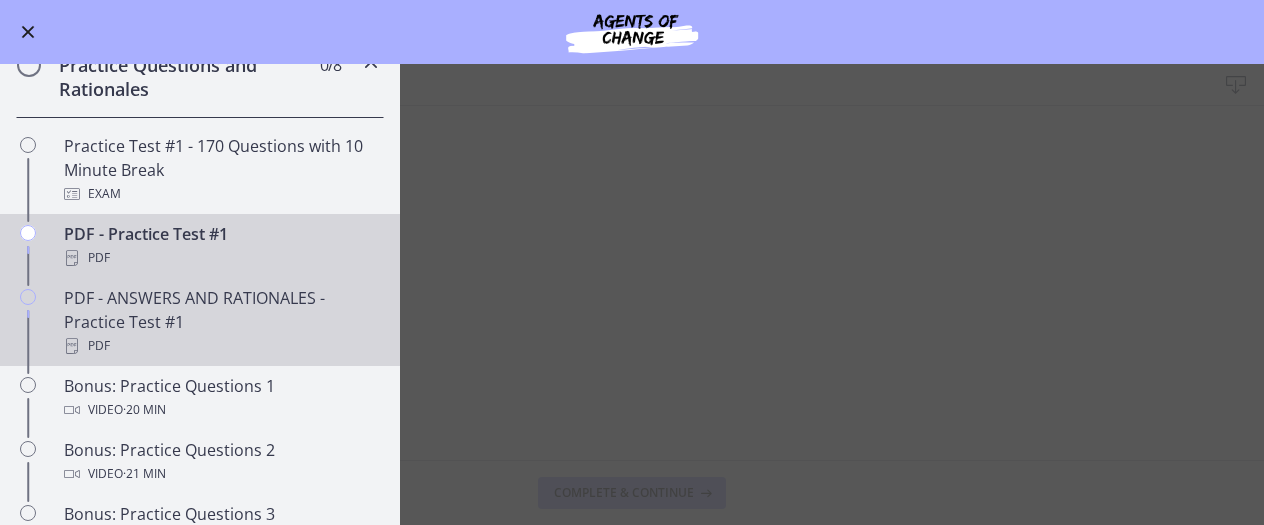 click on "PDF - ANSWERS AND RATIONALES - Practice Test #1
PDF" at bounding box center [220, 322] 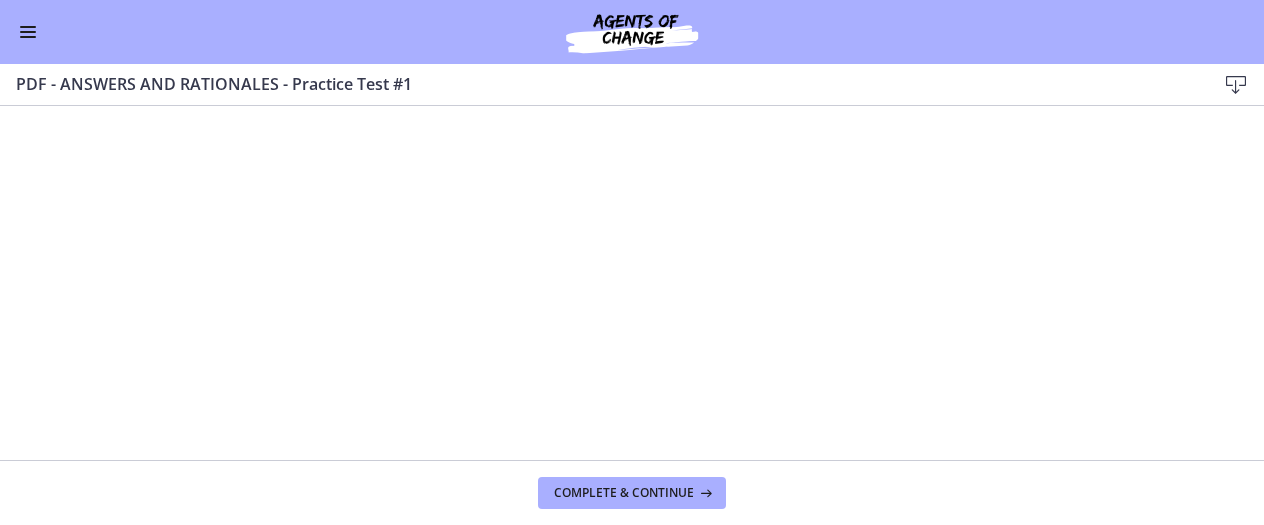 click at bounding box center [28, 32] 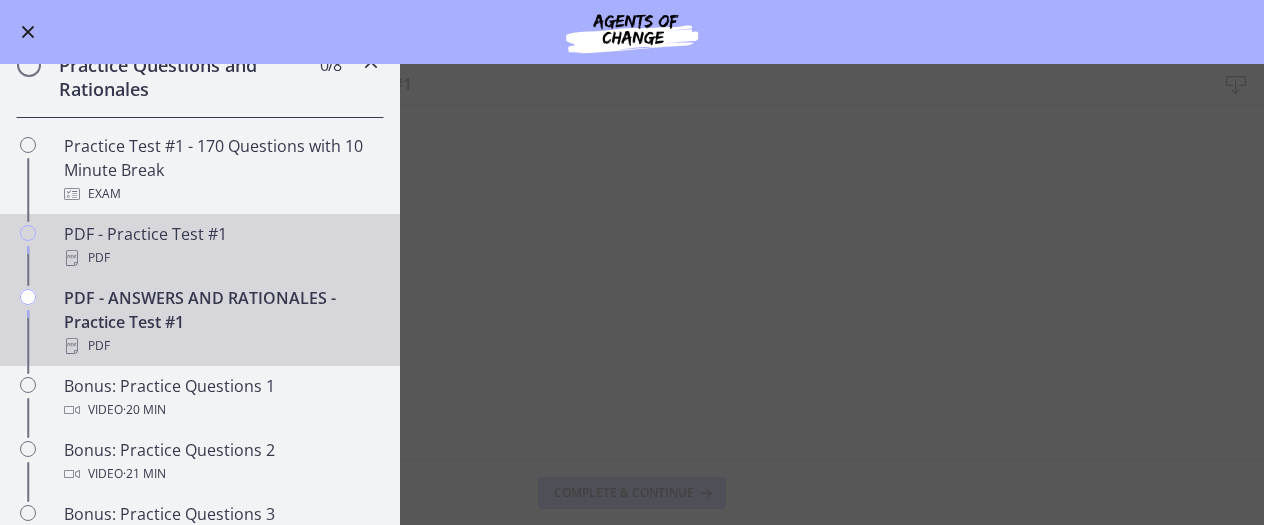 click on "PDF" at bounding box center [220, 258] 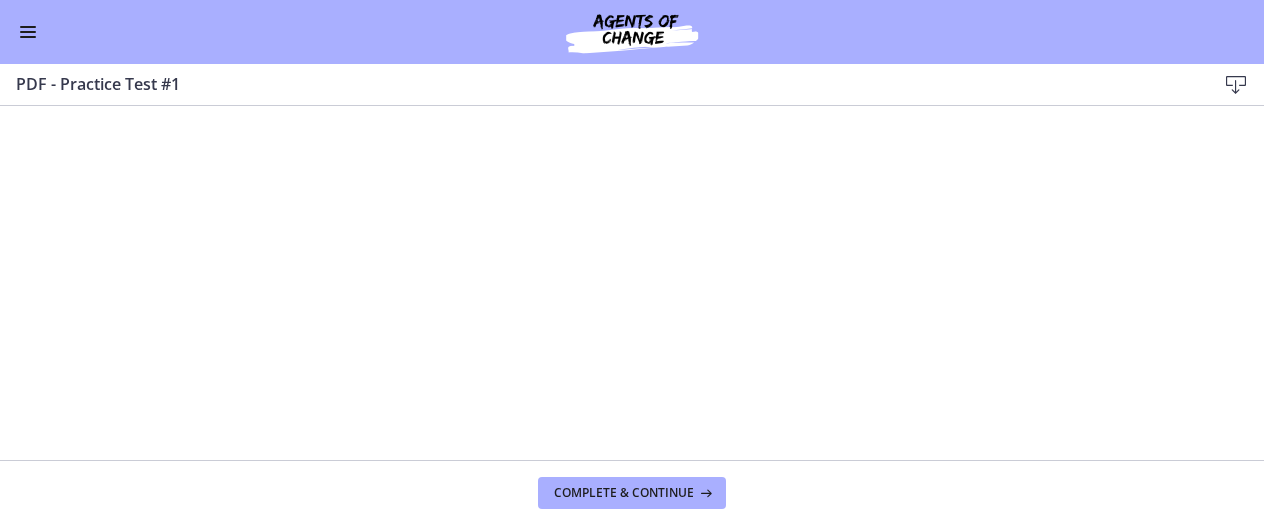 click at bounding box center (28, 32) 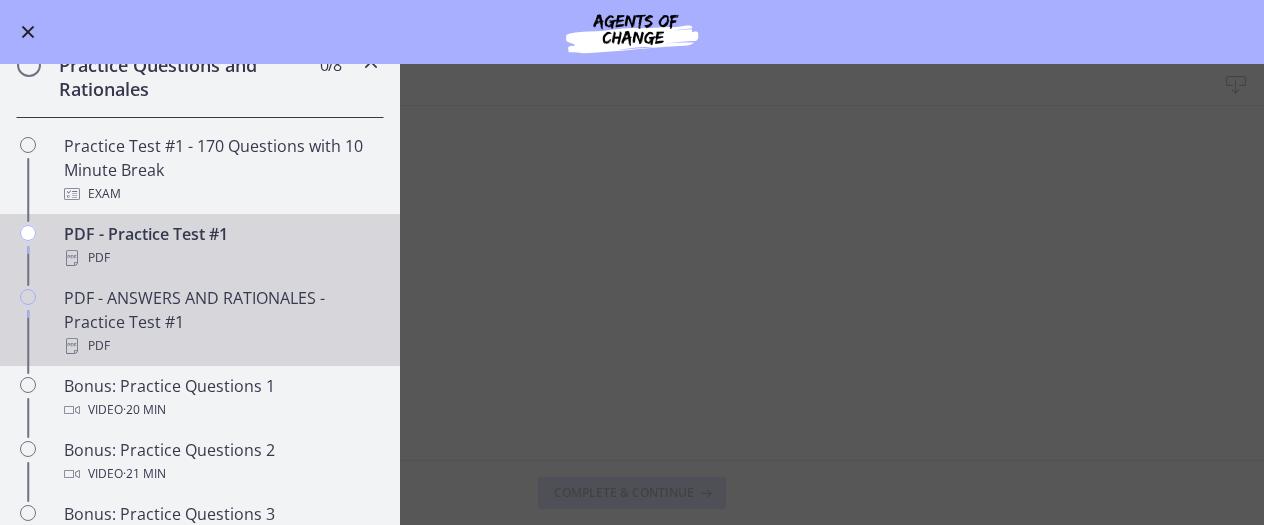 click on "PDF" at bounding box center [220, 346] 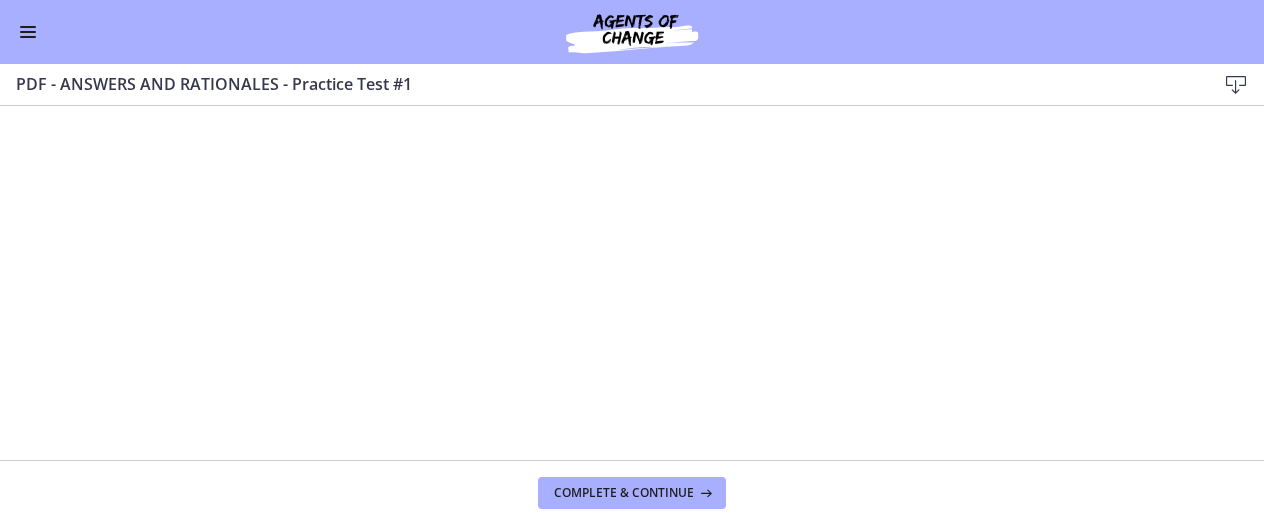click at bounding box center (28, 32) 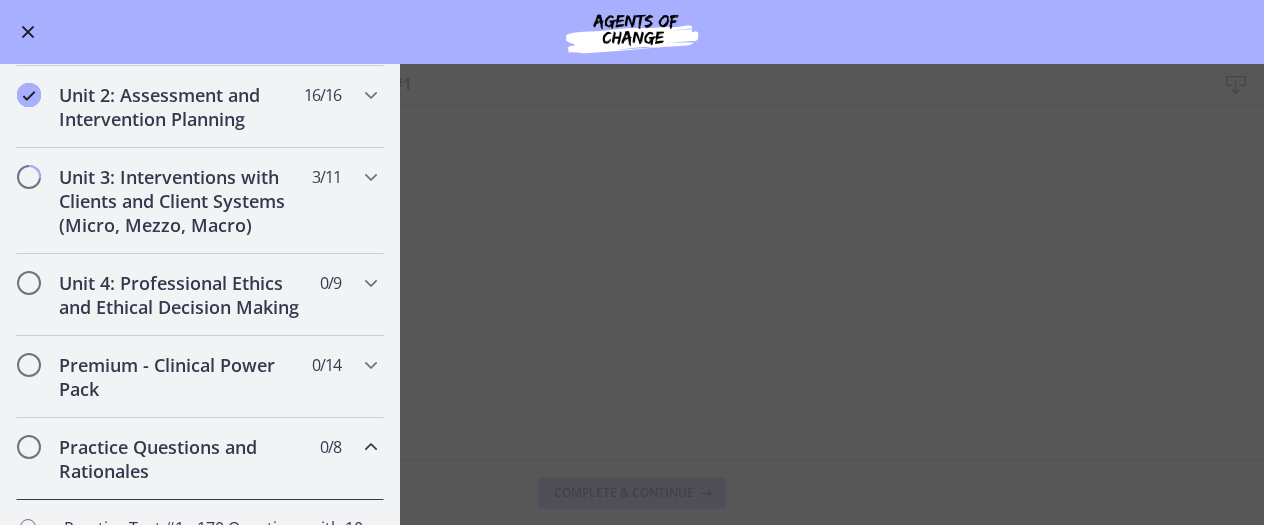 scroll, scrollTop: 534, scrollLeft: 0, axis: vertical 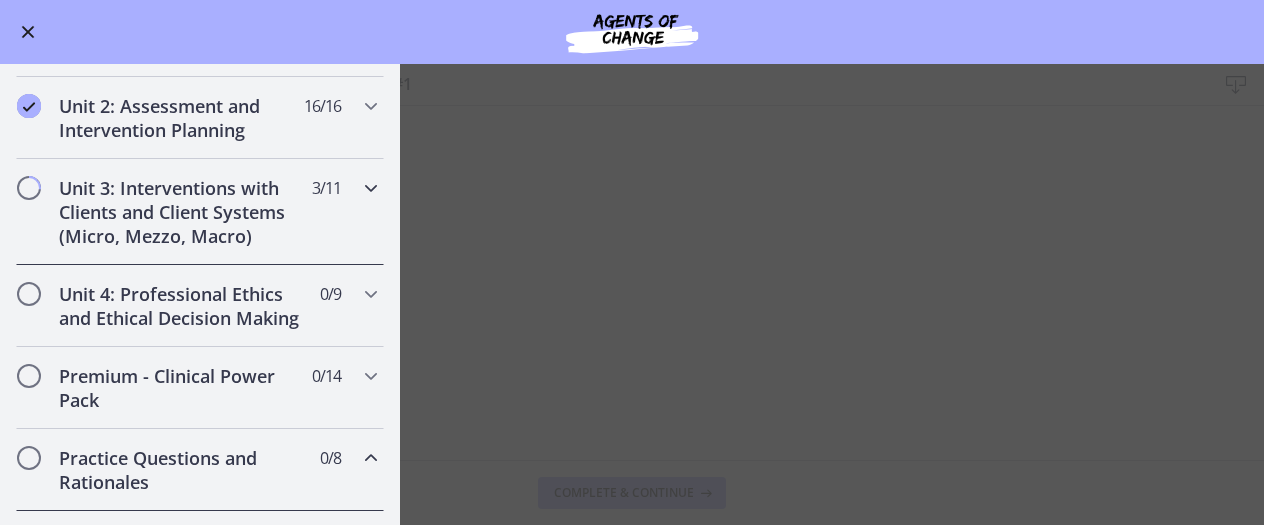 click on "Unit 3: Interventions with Clients and Client Systems (Micro, Mezzo, Macro)" at bounding box center (181, 212) 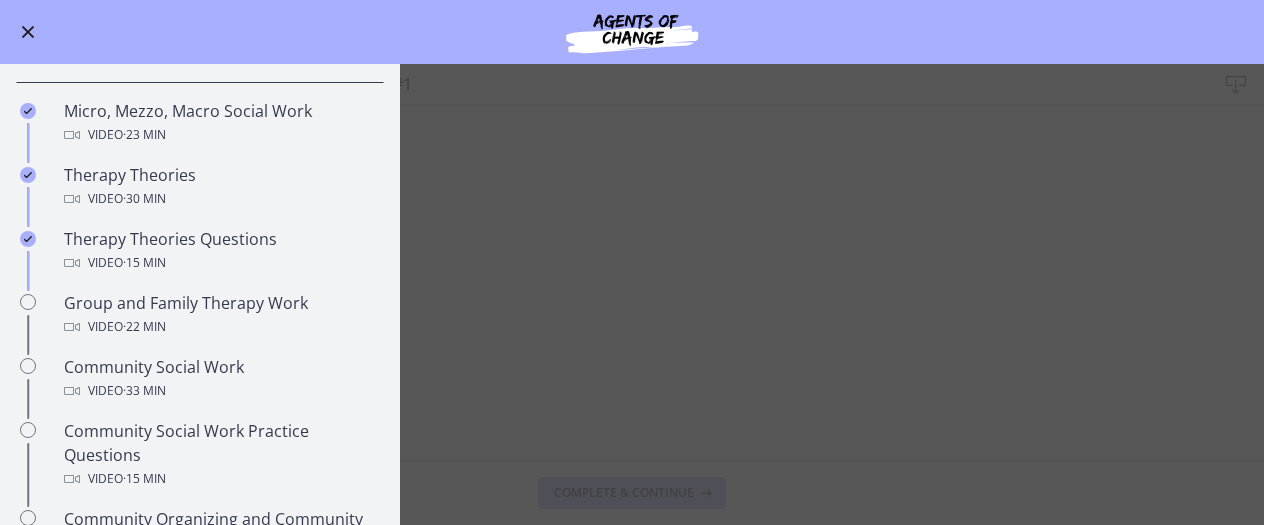 scroll, scrollTop: 742, scrollLeft: 0, axis: vertical 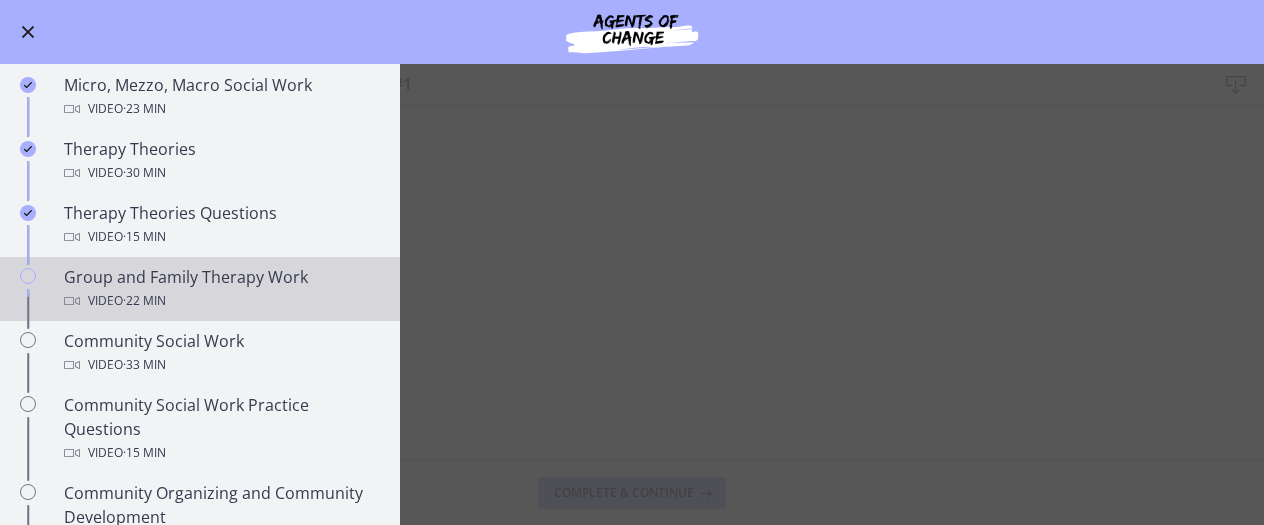 click at bounding box center (28, 297) 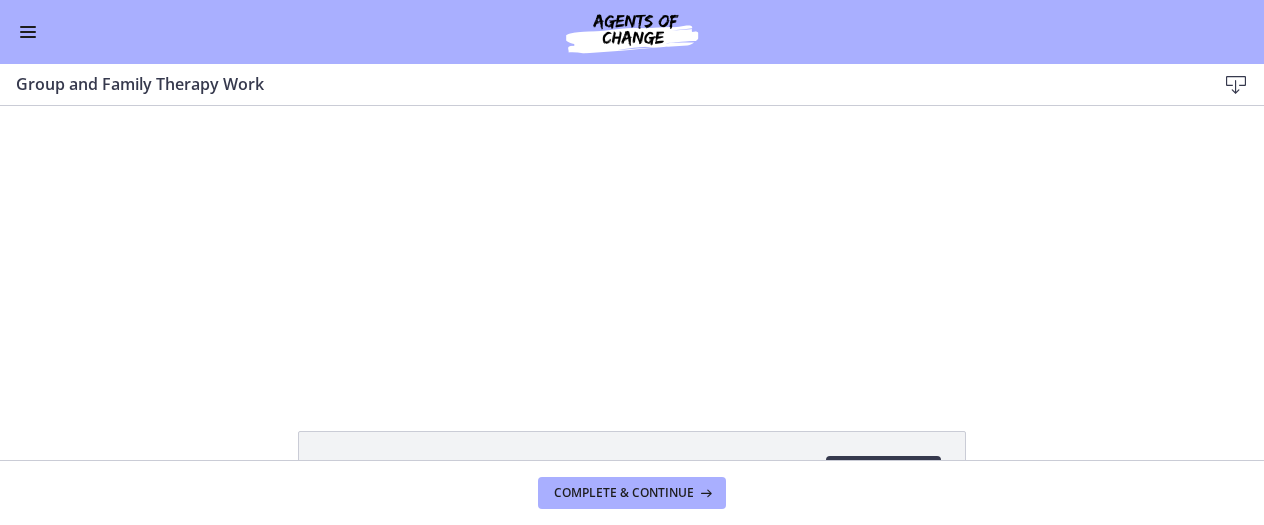 scroll, scrollTop: 0, scrollLeft: 0, axis: both 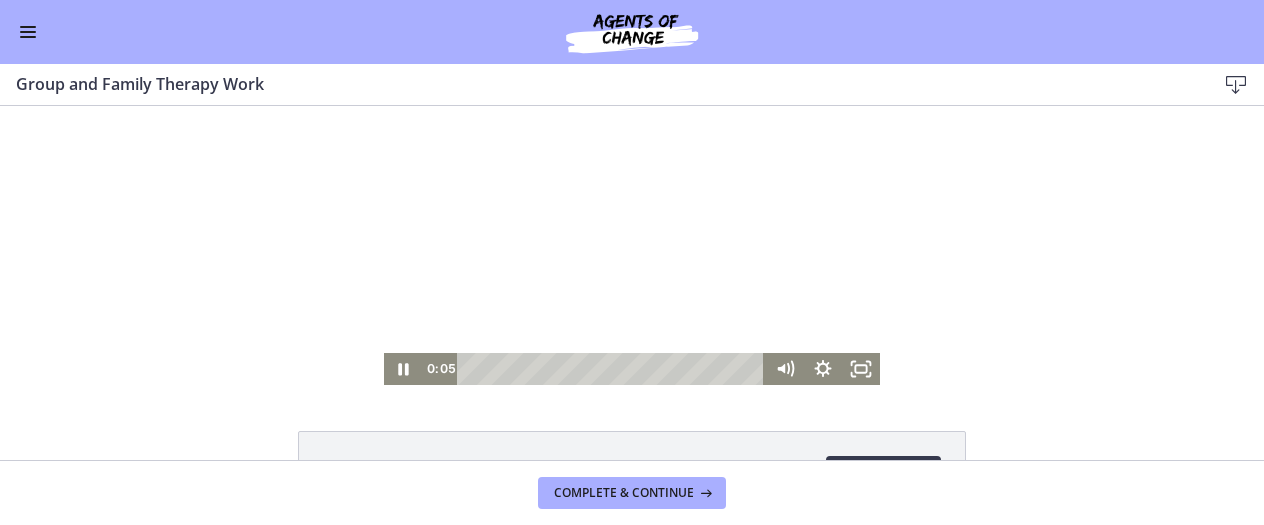 click at bounding box center [632, 245] 